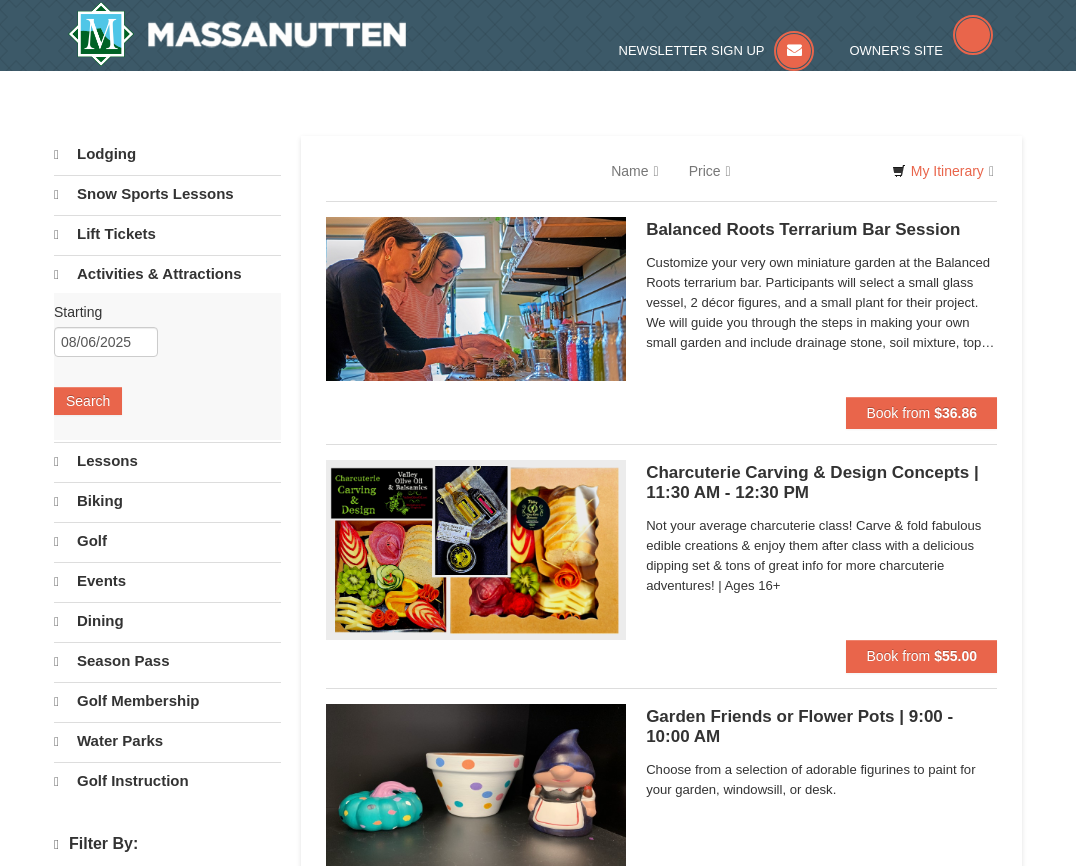 scroll, scrollTop: 0, scrollLeft: 0, axis: both 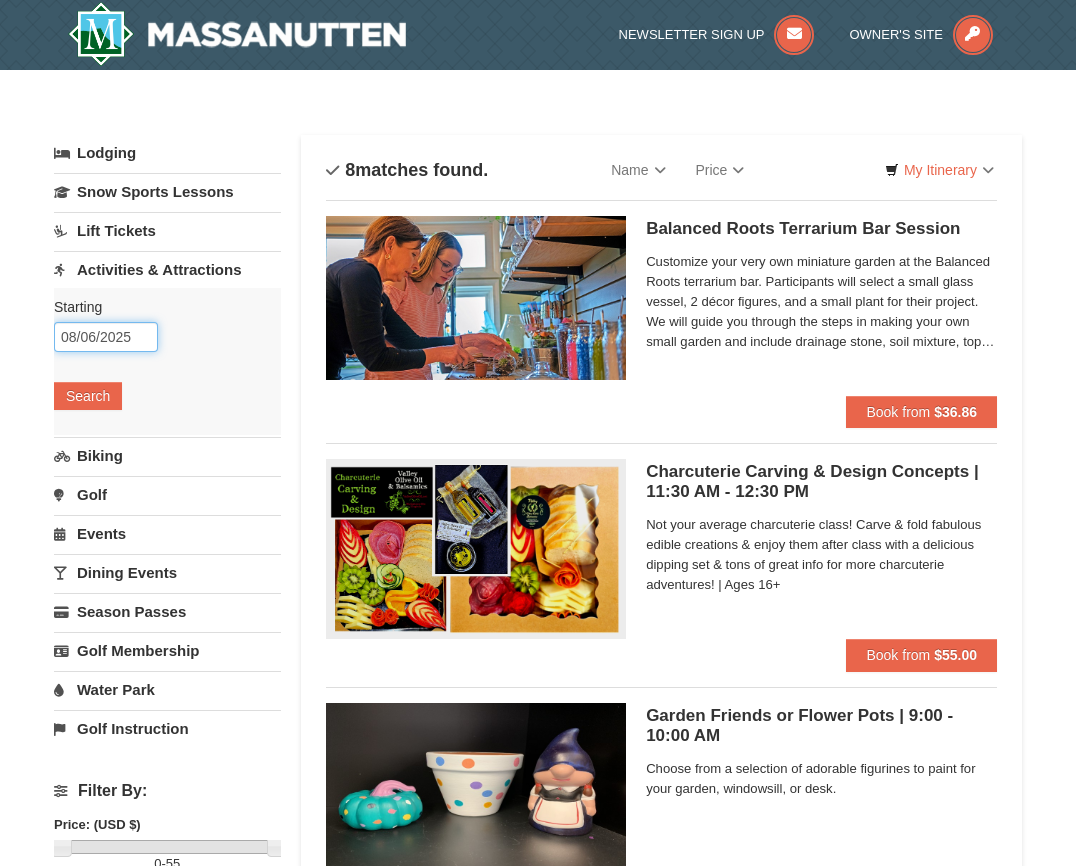 click on "08/06/2025" at bounding box center (106, 337) 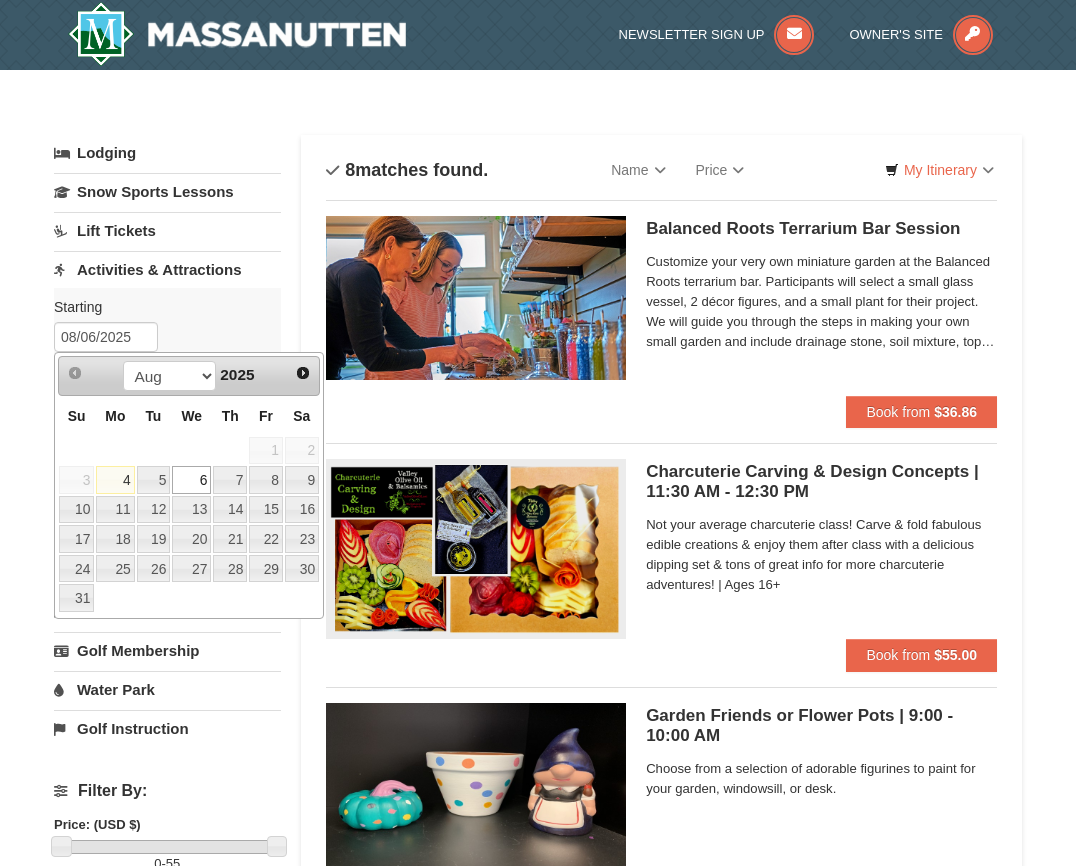 click on "Sort By
Name
Name (A to Z)
Name (Z to A)
Price
Price (Low to High)
Price (High to Low)
Search Progress
8  matches found.
We are sorry!" at bounding box center [661, 1146] 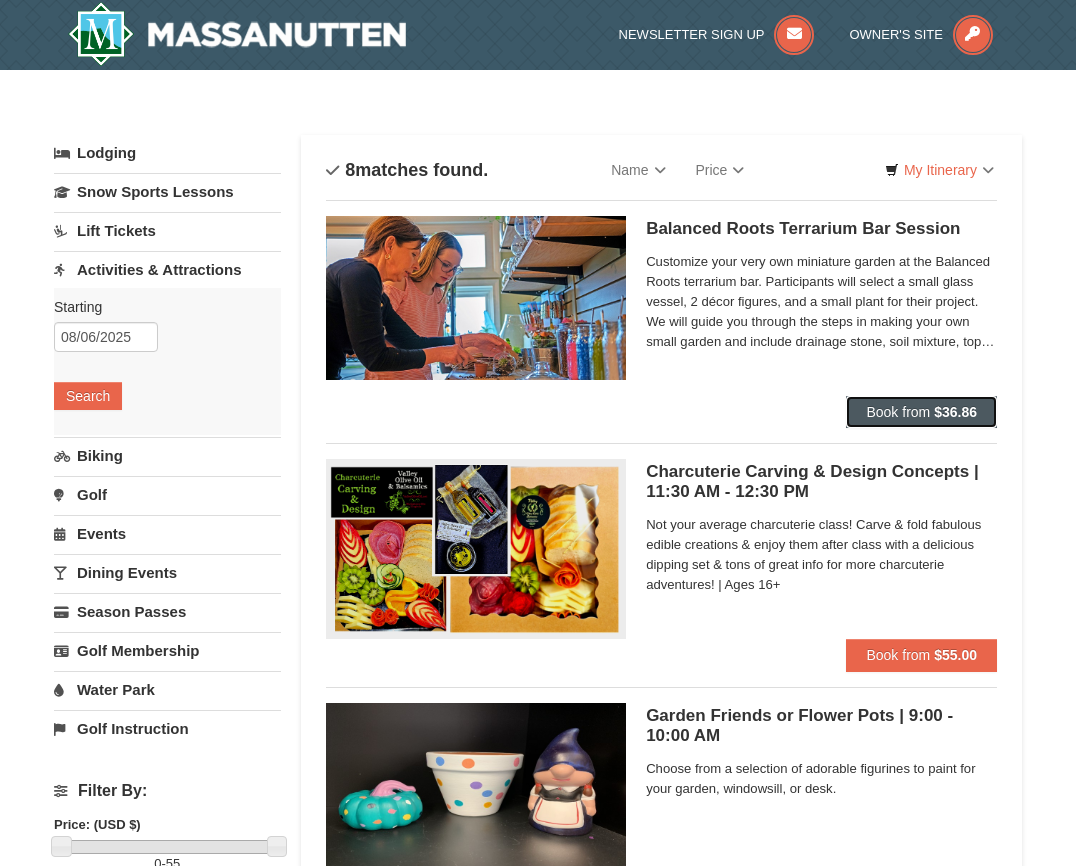 click on "Book from" at bounding box center (898, 412) 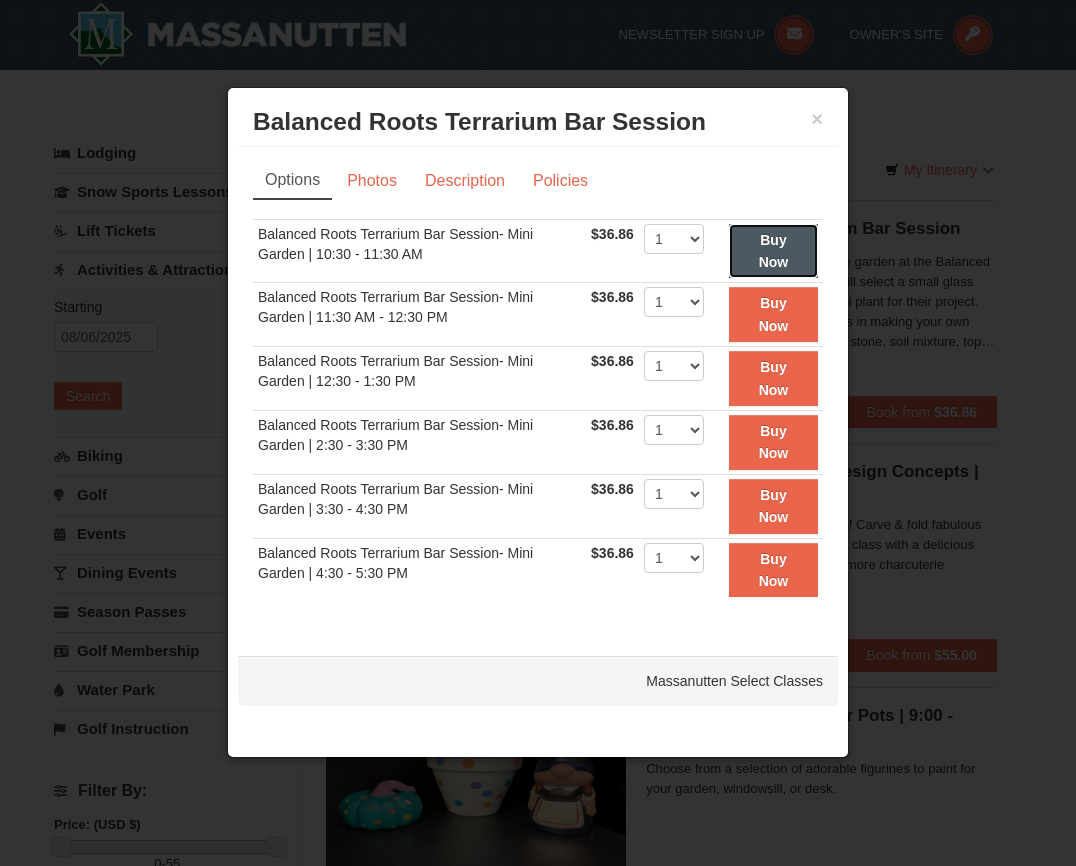click on "Buy Now" at bounding box center [774, 251] 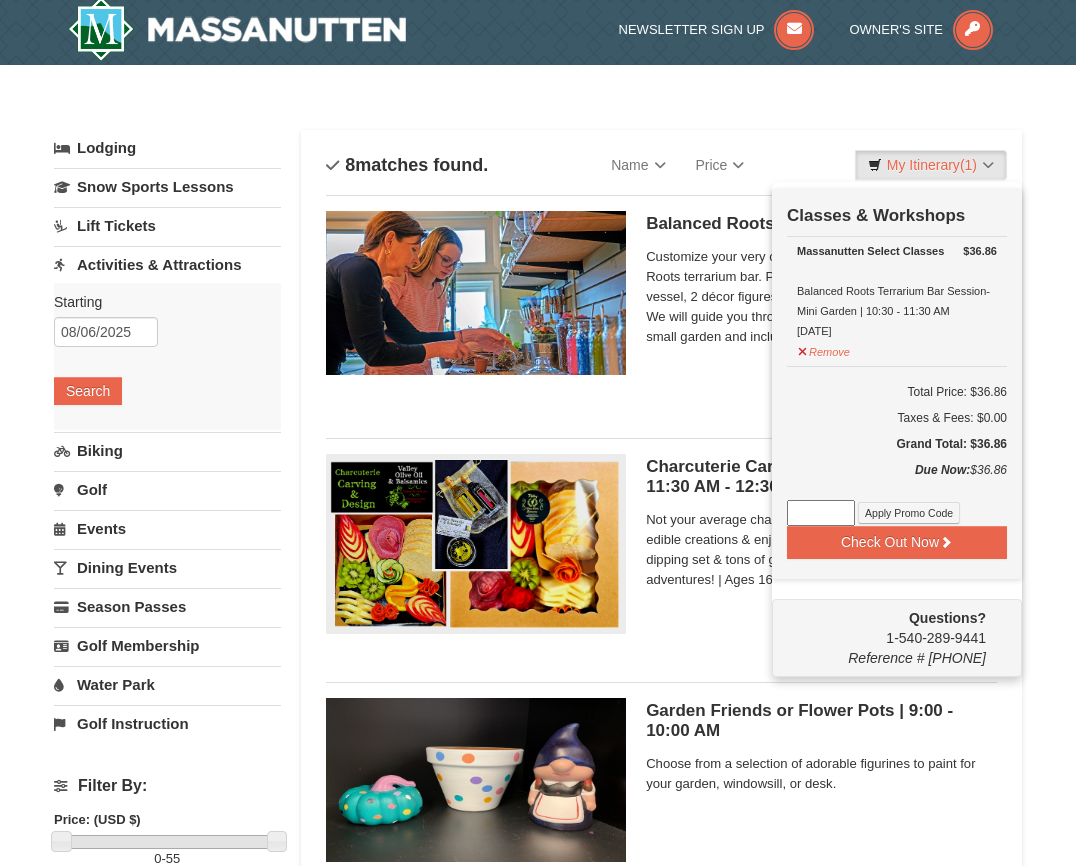 scroll, scrollTop: 6, scrollLeft: 0, axis: vertical 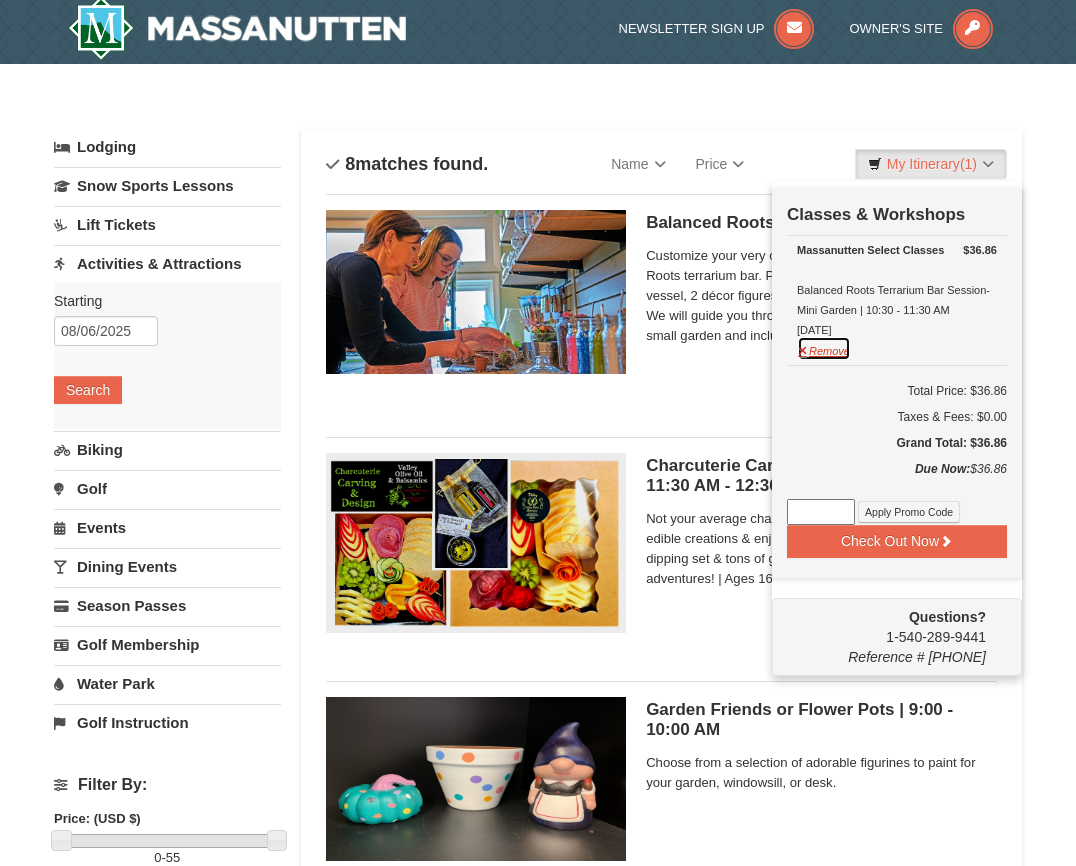 click on "Remove" at bounding box center [824, 348] 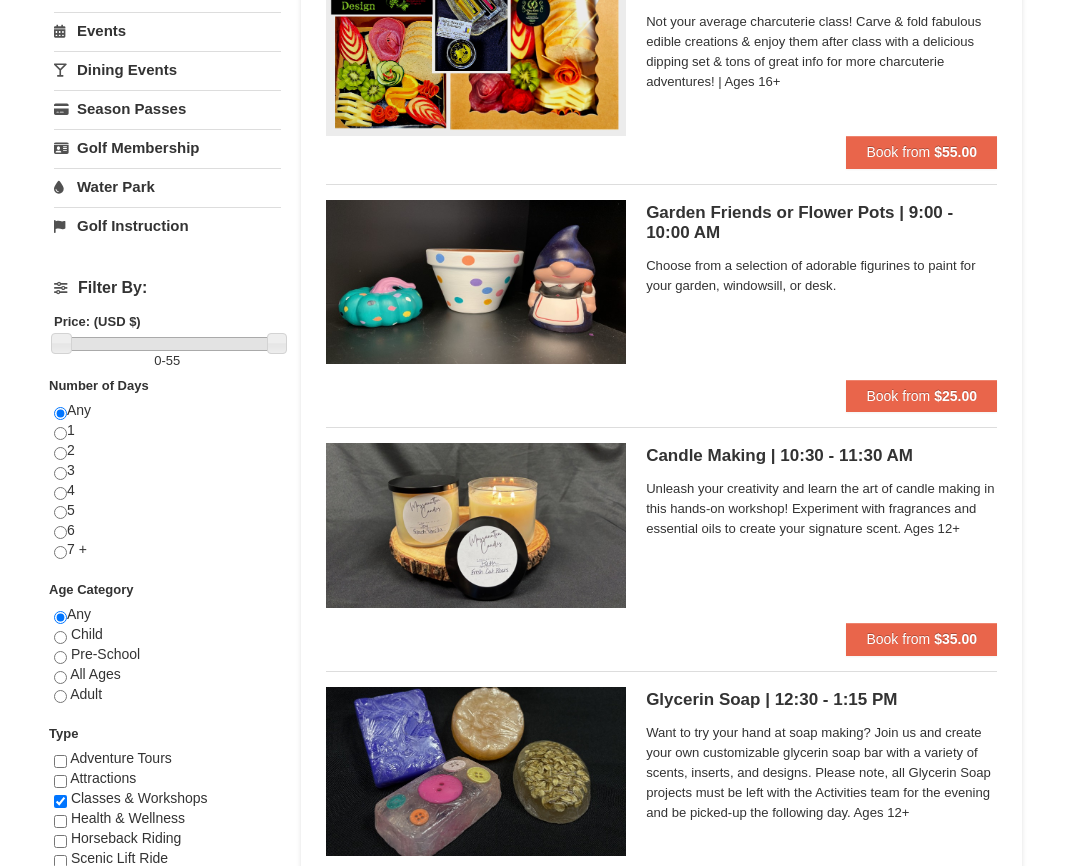 scroll, scrollTop: 527, scrollLeft: 0, axis: vertical 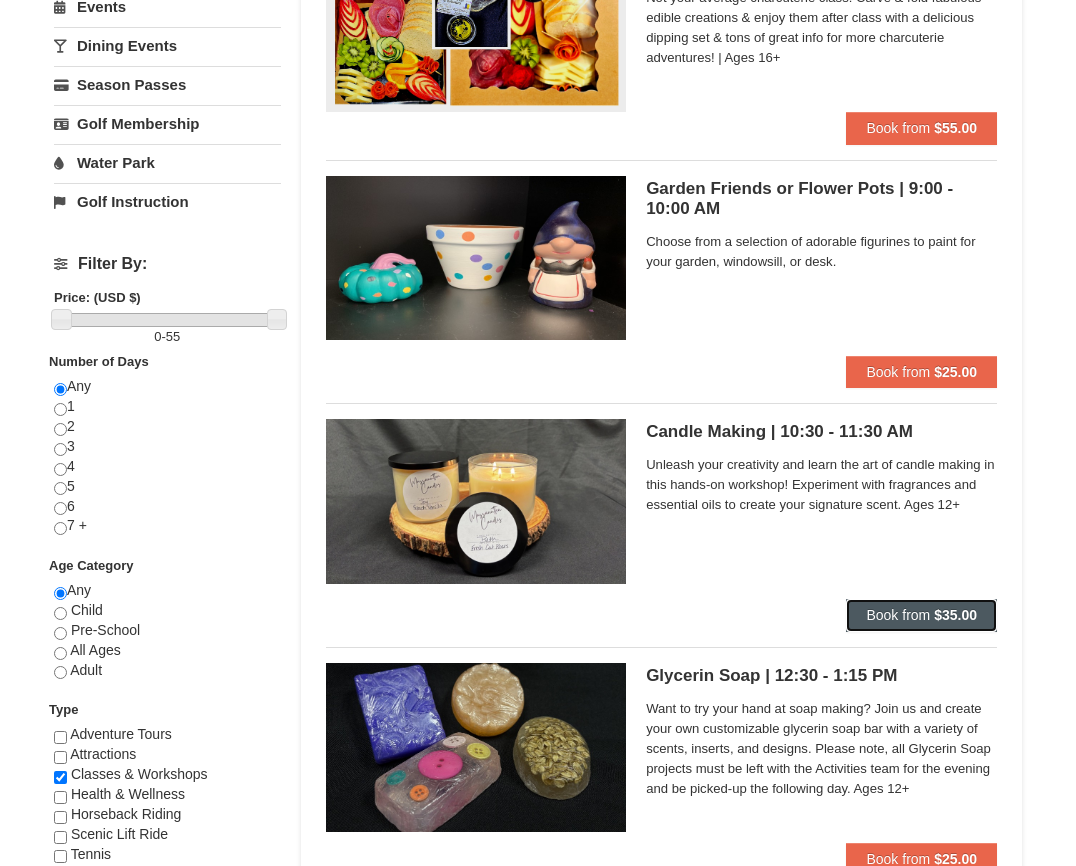 click on "Book from" at bounding box center (898, 615) 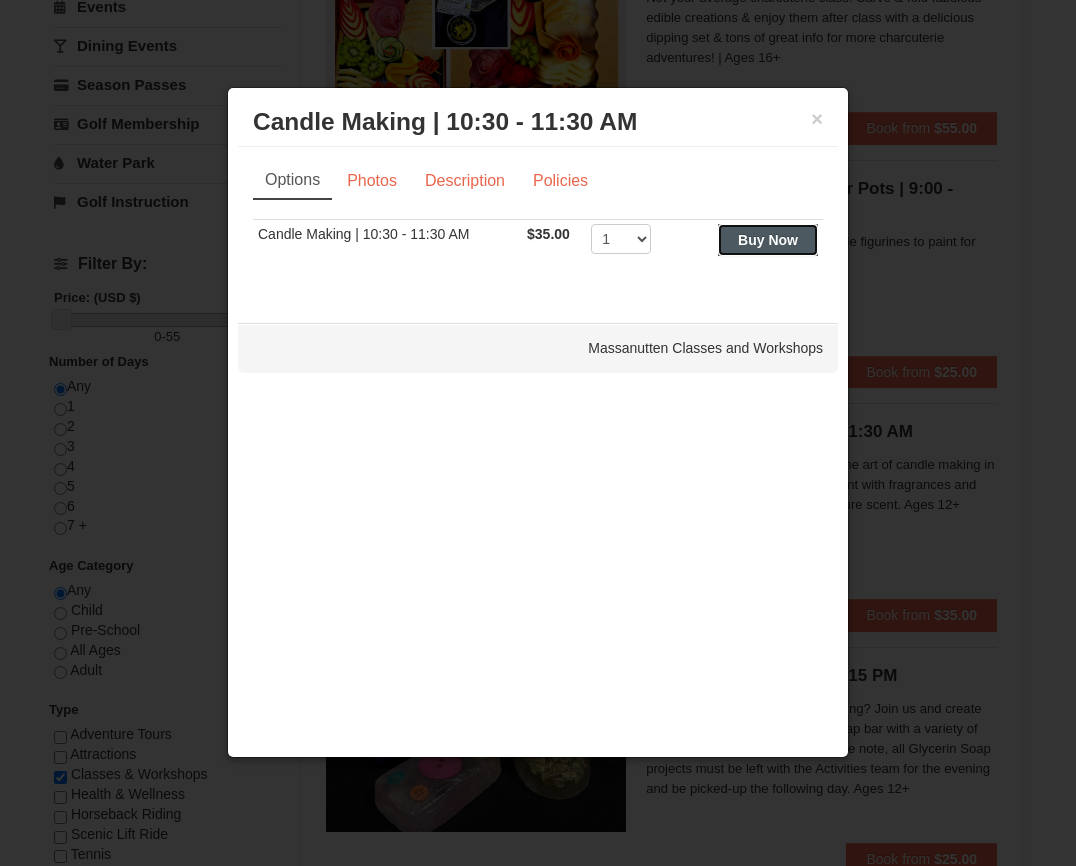 click on "Buy Now" at bounding box center (768, 240) 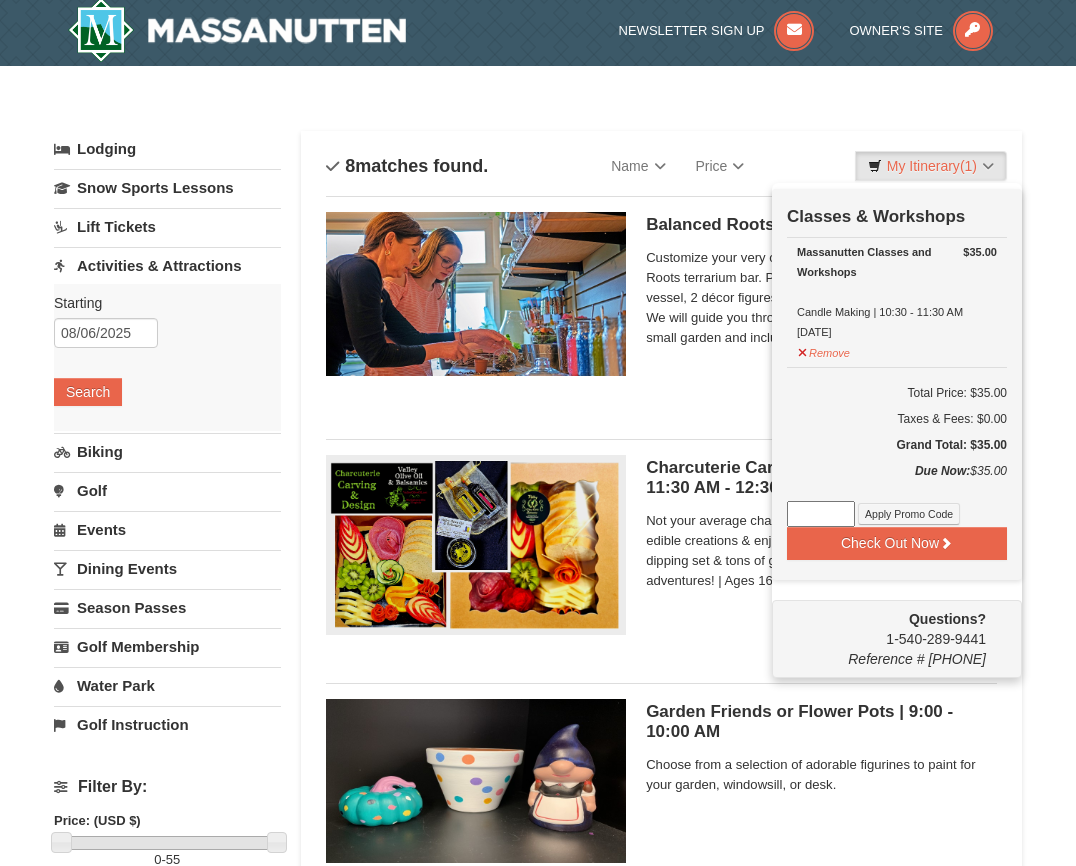 scroll, scrollTop: 6, scrollLeft: 0, axis: vertical 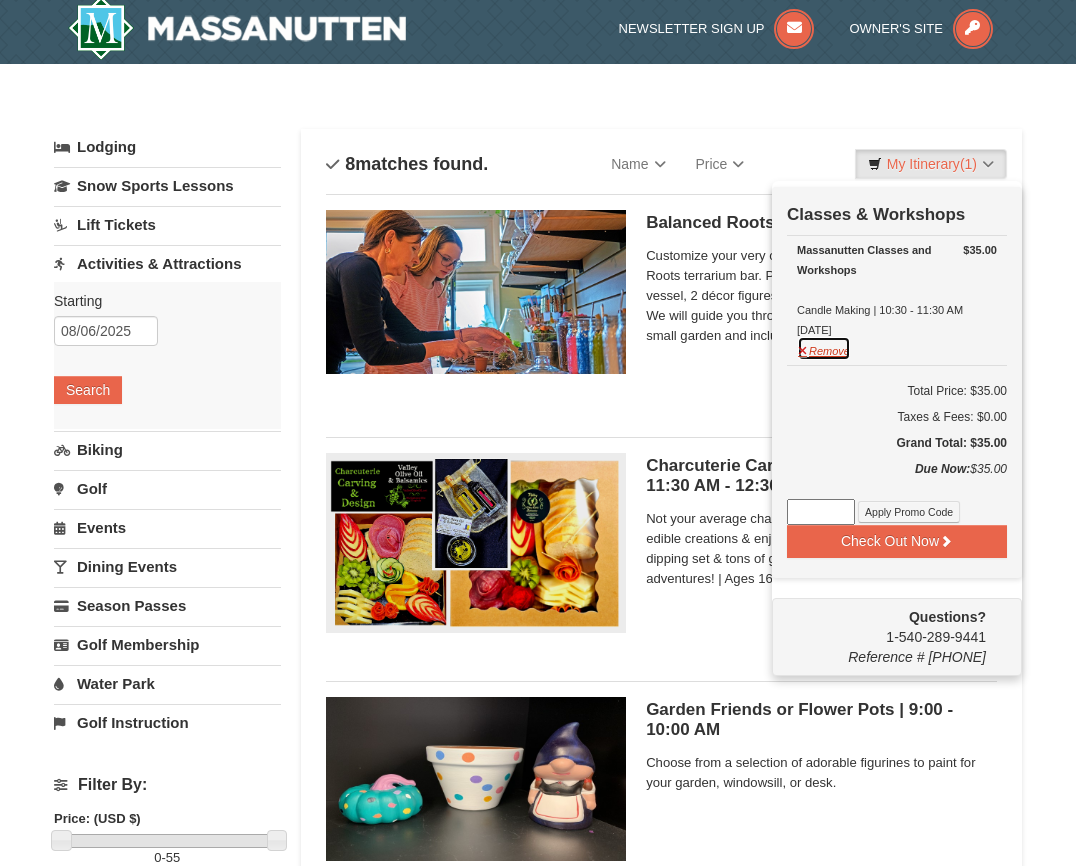 click on "Remove" at bounding box center (824, 348) 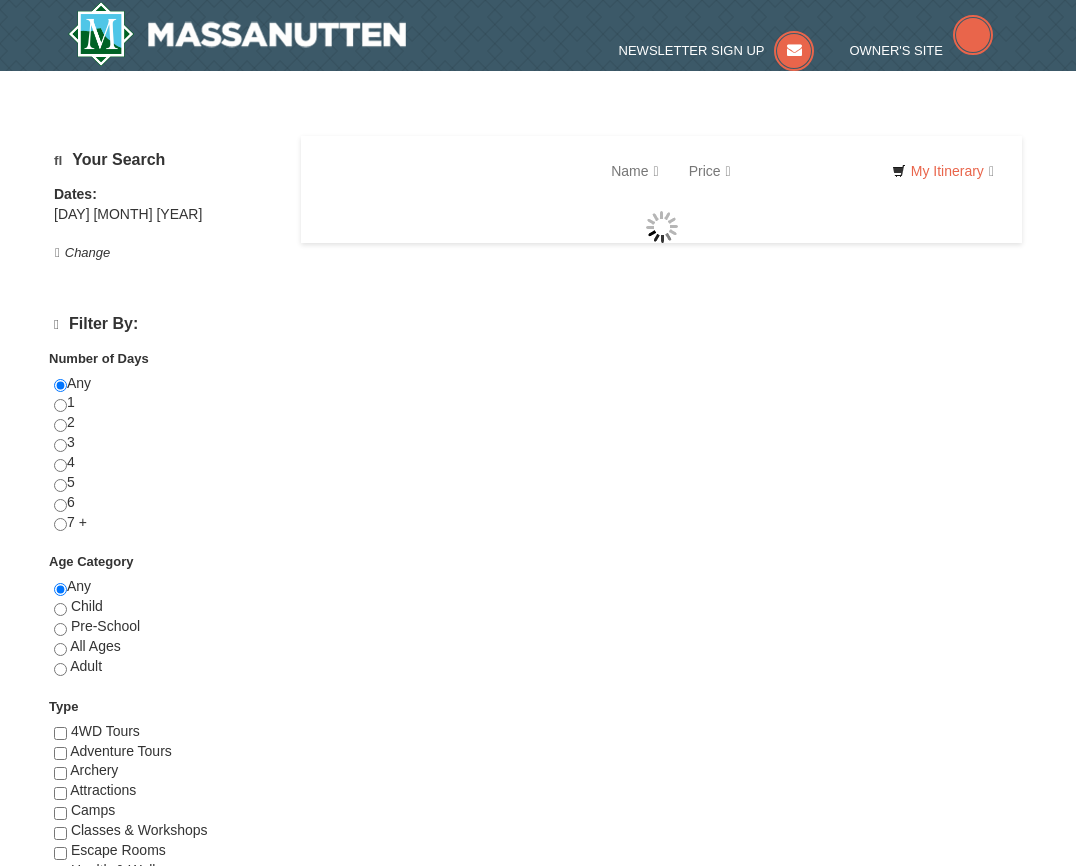 scroll, scrollTop: 0, scrollLeft: 0, axis: both 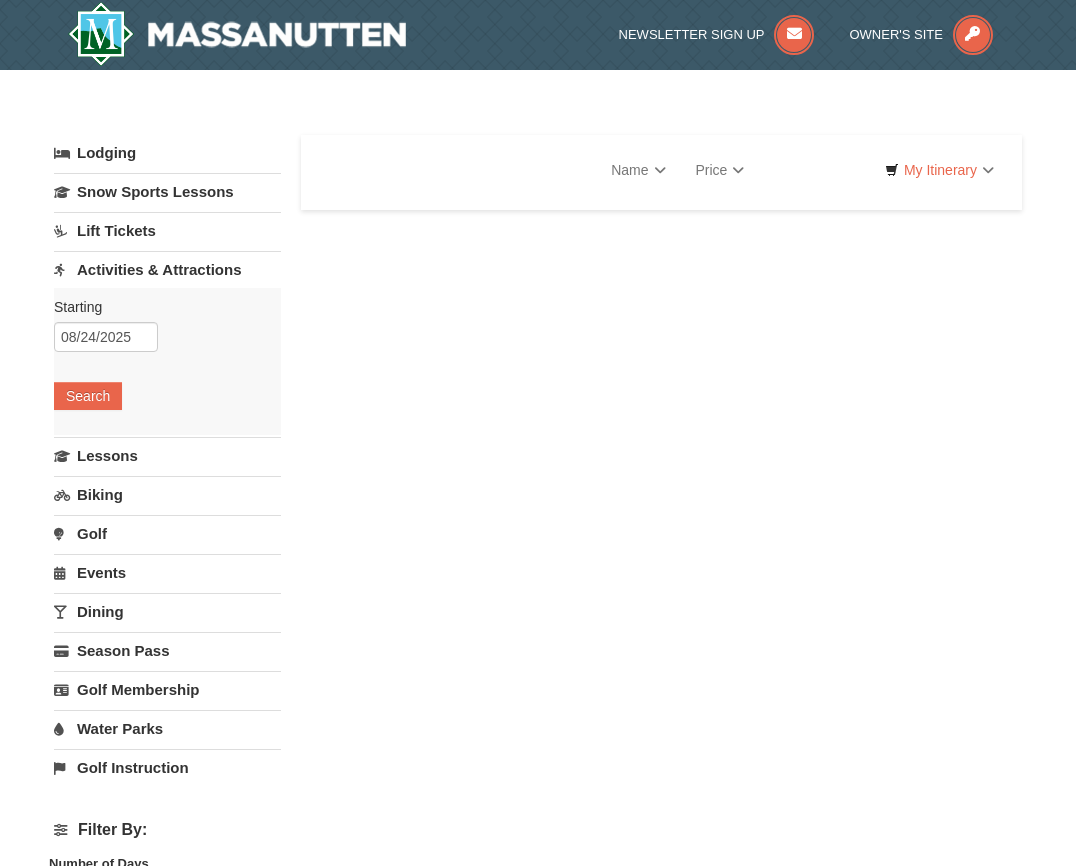 select on "8" 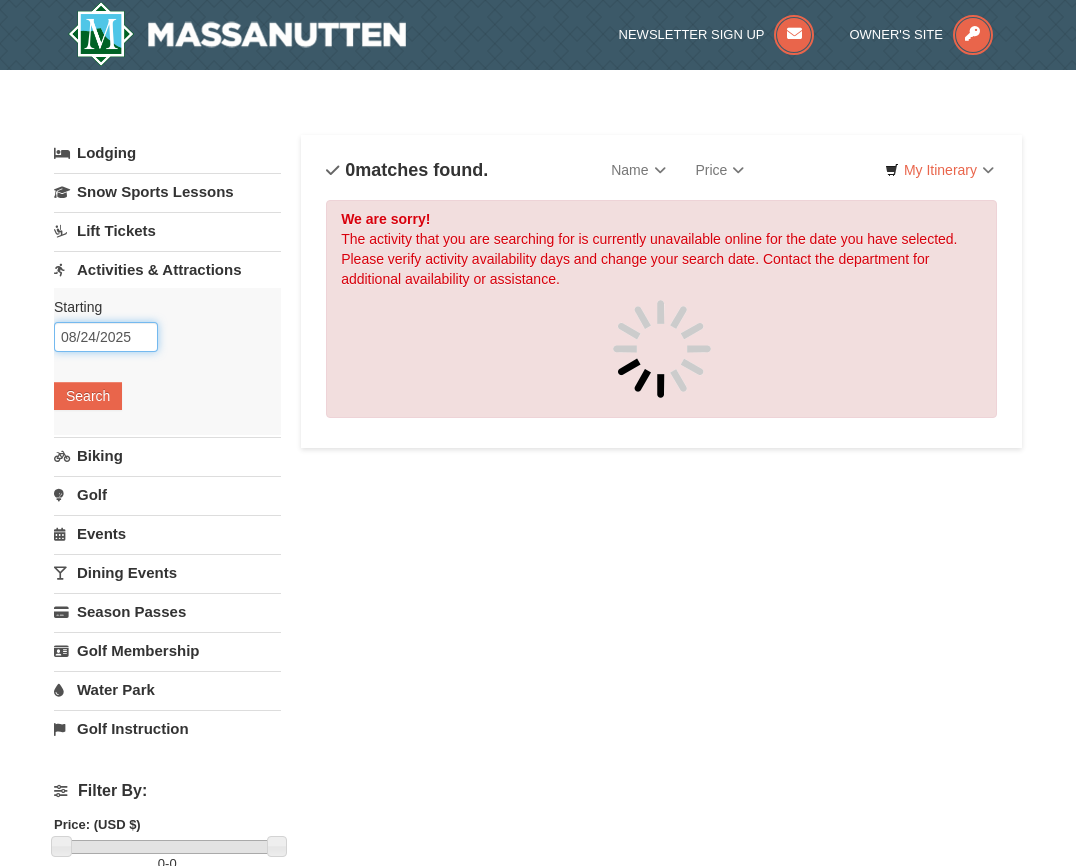 click on "08/24/2025" at bounding box center [106, 337] 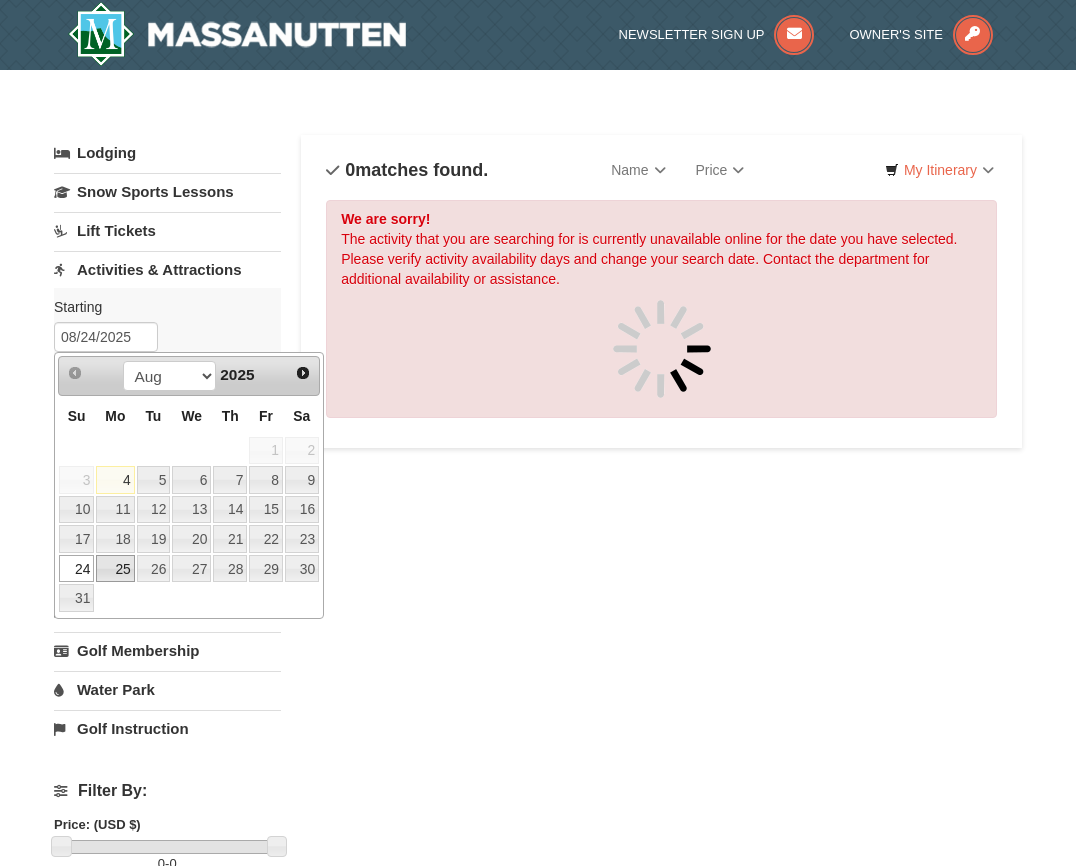 click on "25" at bounding box center (115, 569) 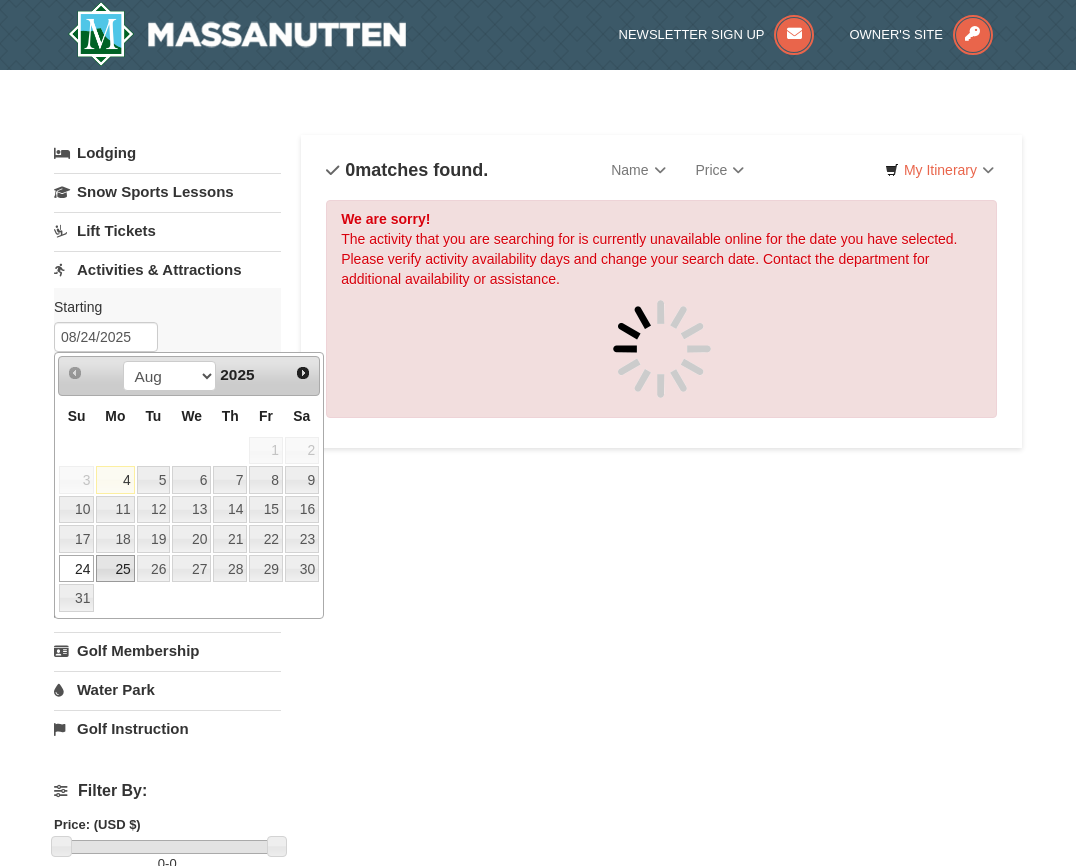 type on "08/25/2025" 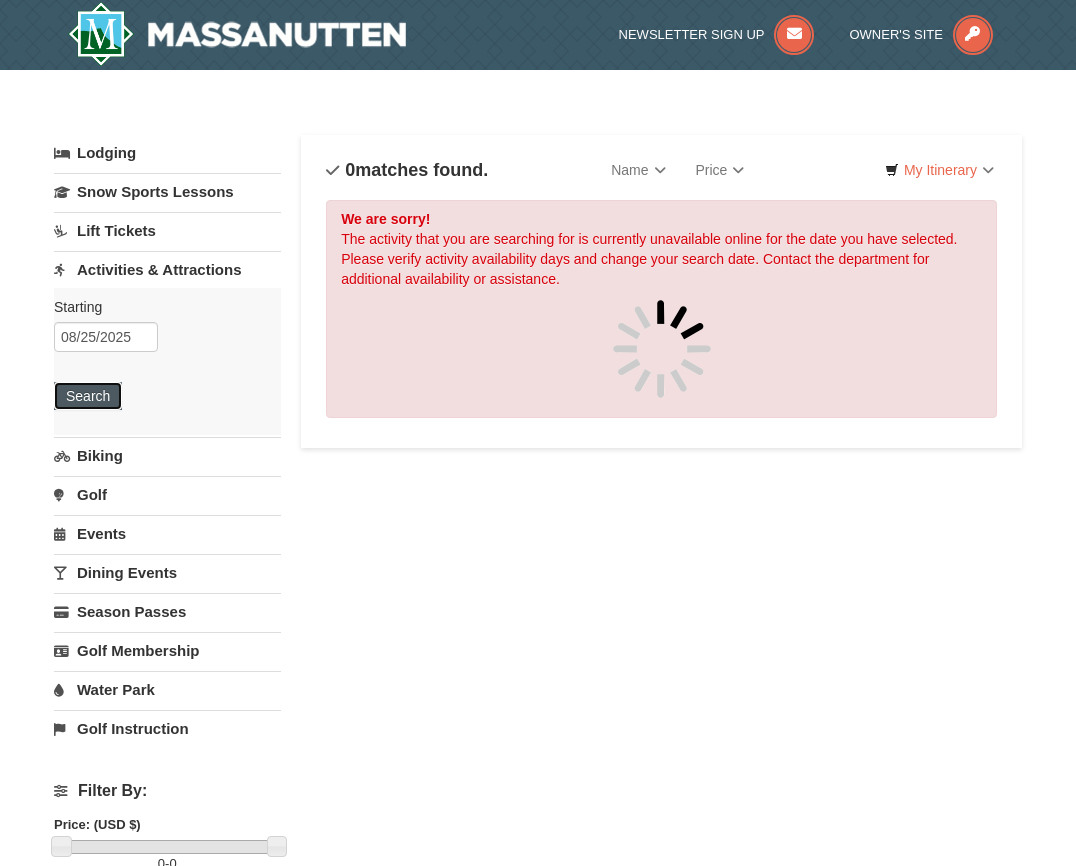 click on "Search" at bounding box center [88, 396] 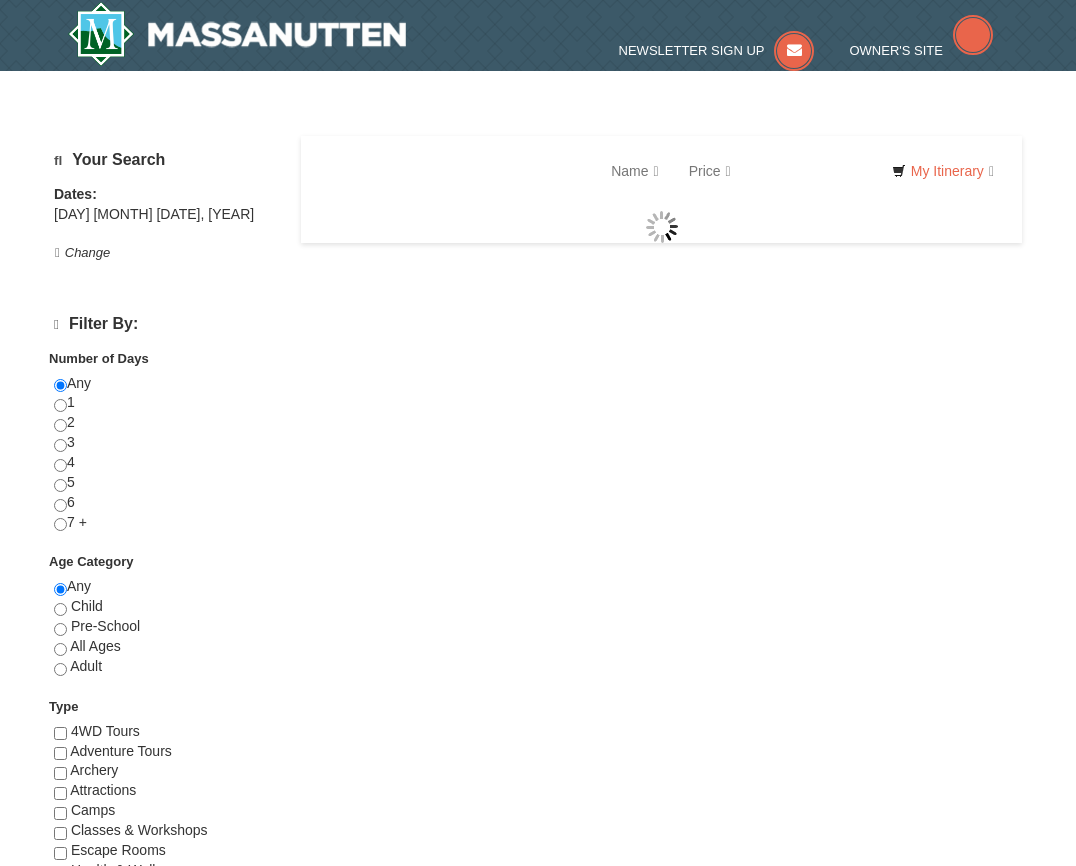scroll, scrollTop: 0, scrollLeft: 0, axis: both 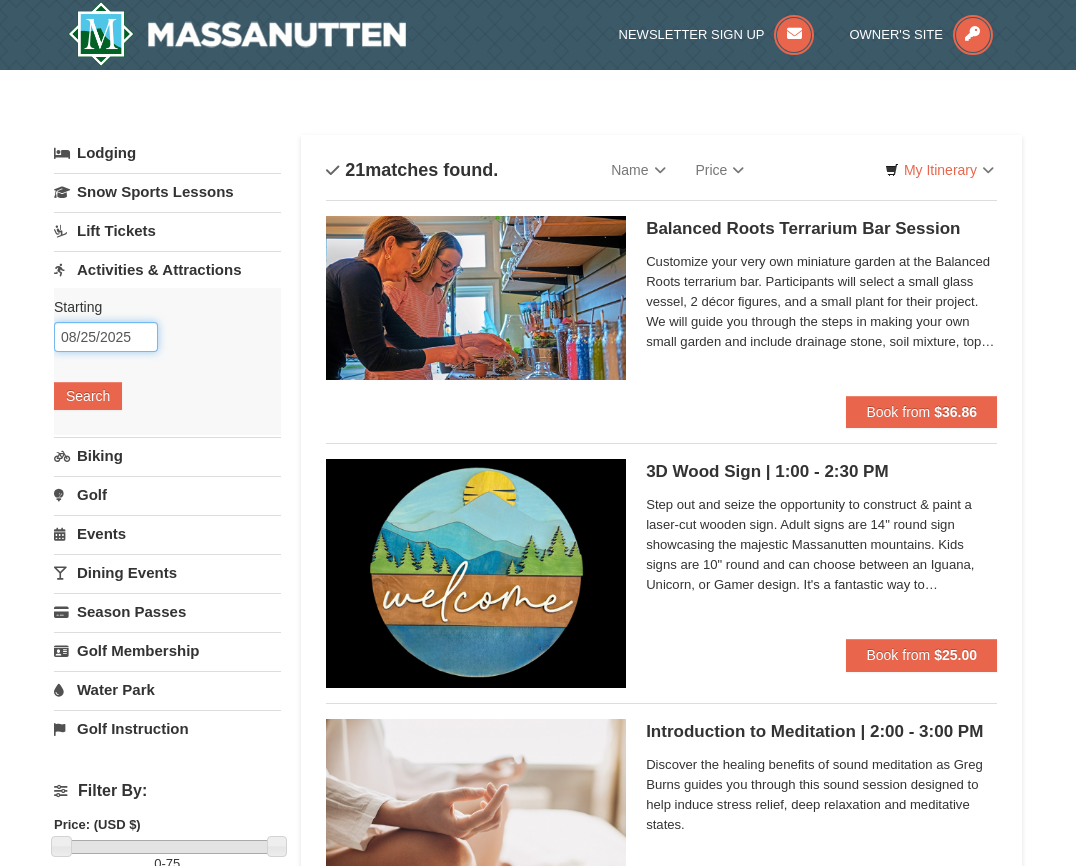 click on "08/25/2025" at bounding box center [106, 337] 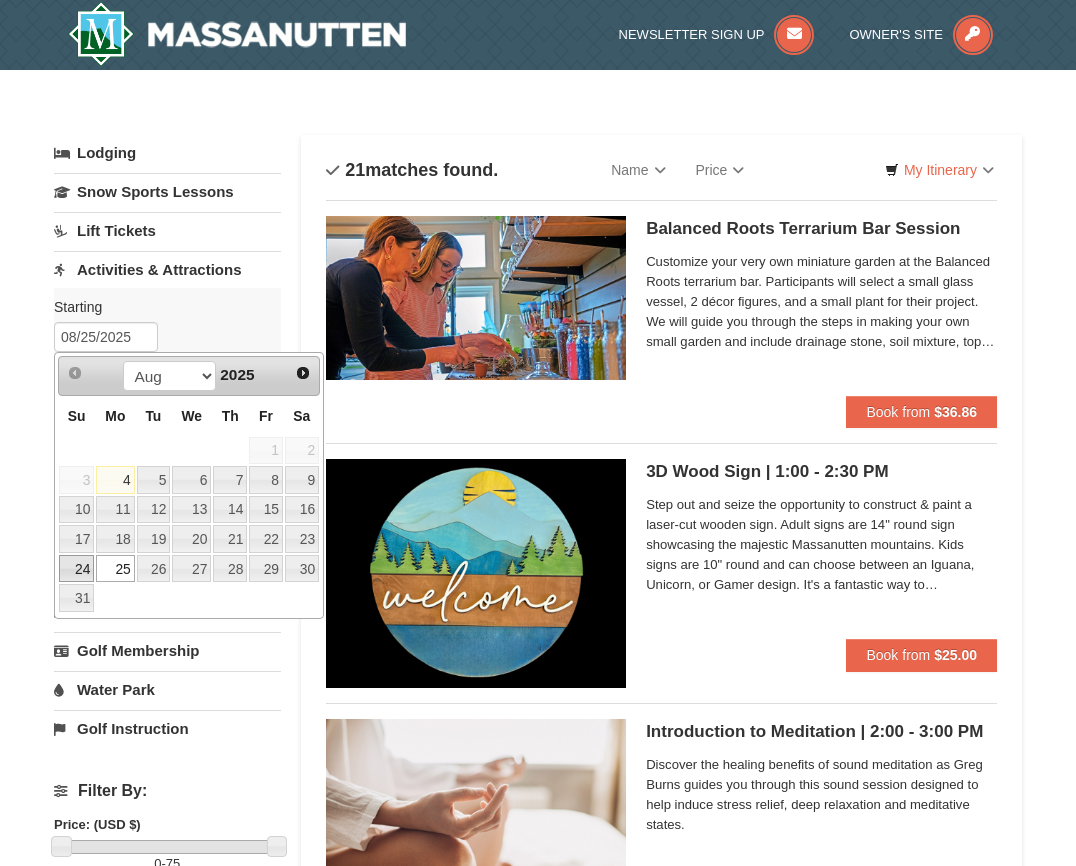 click on "24" at bounding box center [76, 569] 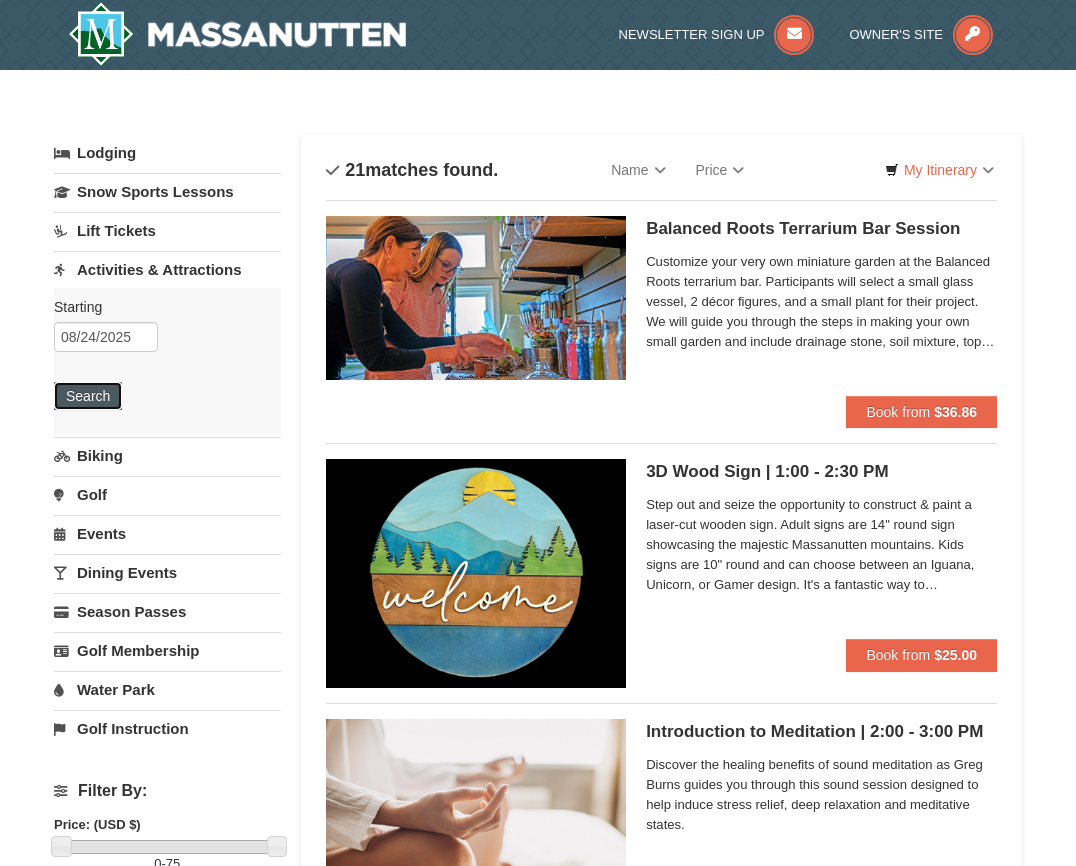 click on "Search" at bounding box center (88, 396) 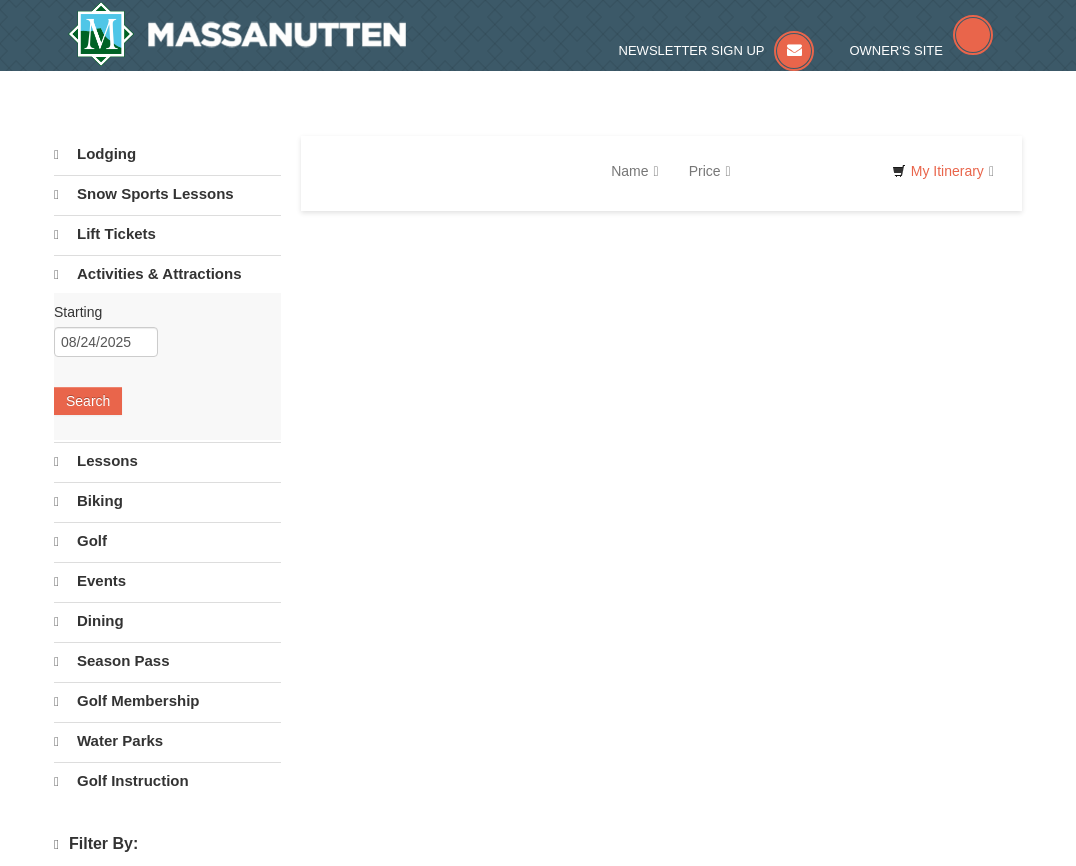 scroll, scrollTop: 0, scrollLeft: 0, axis: both 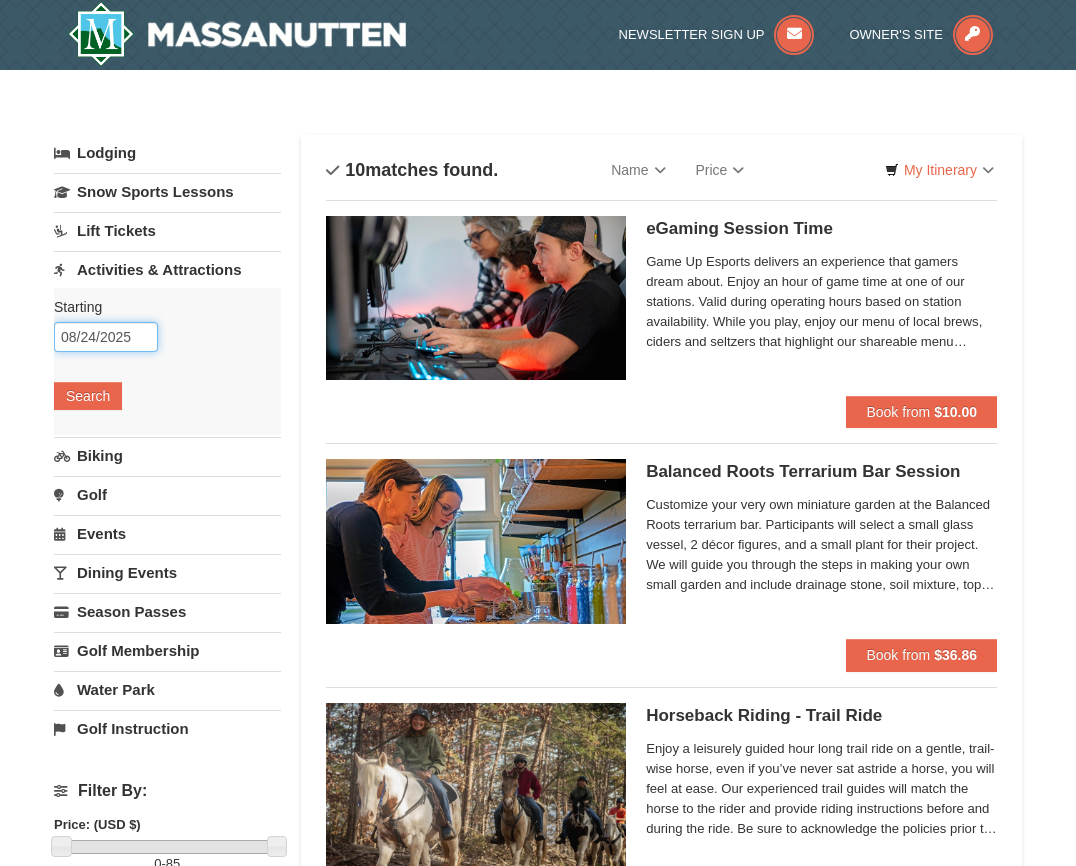 click on "08/24/2025" at bounding box center [106, 337] 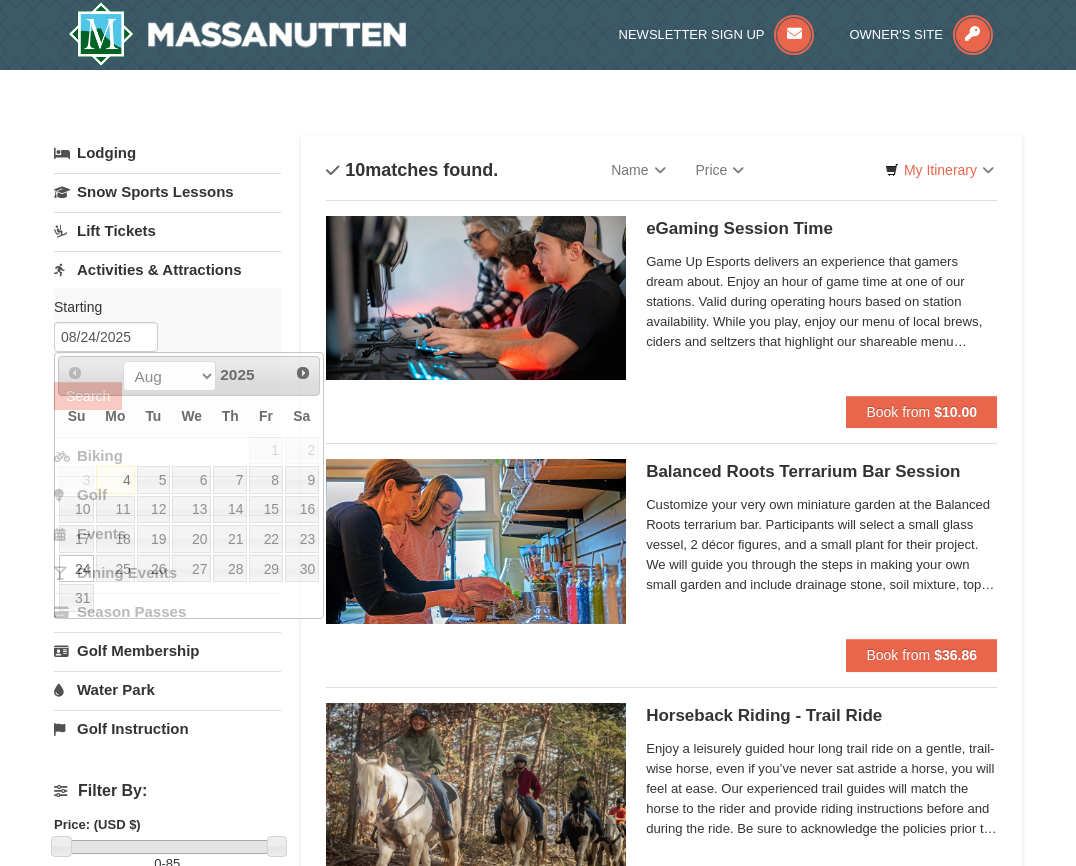 click on "Starting Please format dates MM/DD/YYYY Please format dates MM/DD/YYYY
[DATE]
Search" at bounding box center [167, 361] 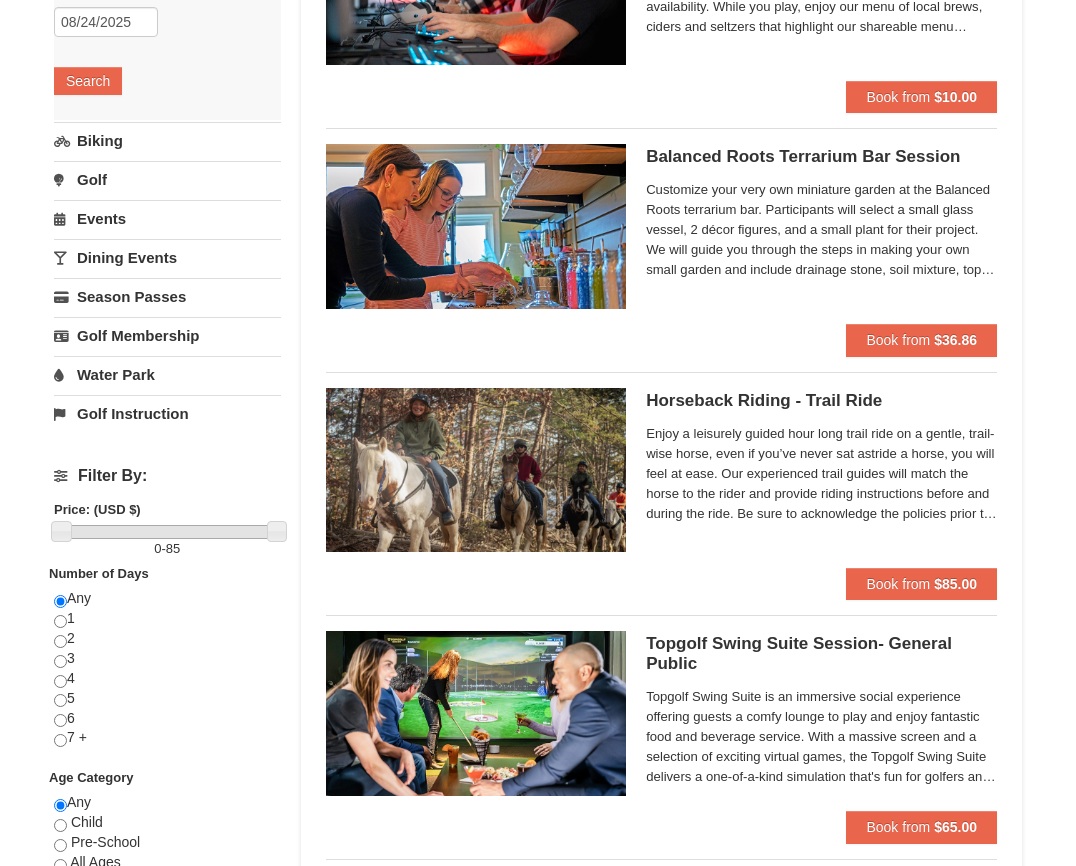 scroll, scrollTop: 0, scrollLeft: 0, axis: both 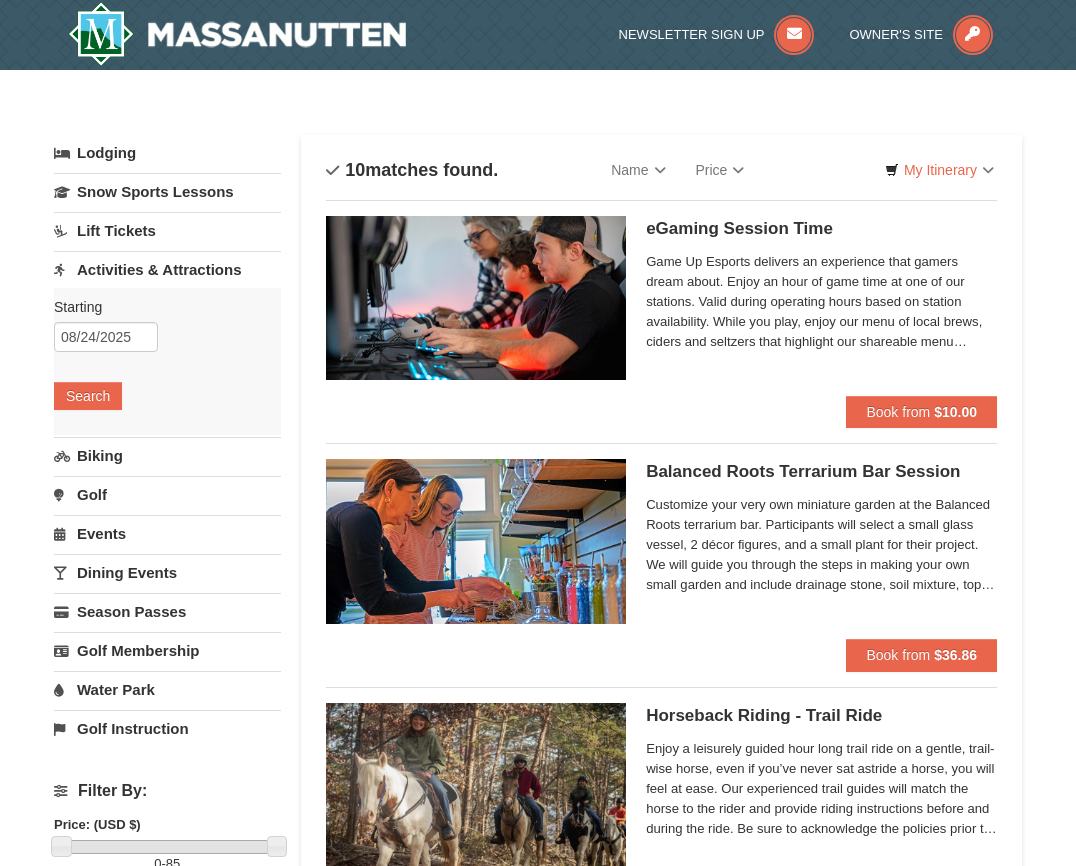 click on "Lift Tickets" at bounding box center (167, 230) 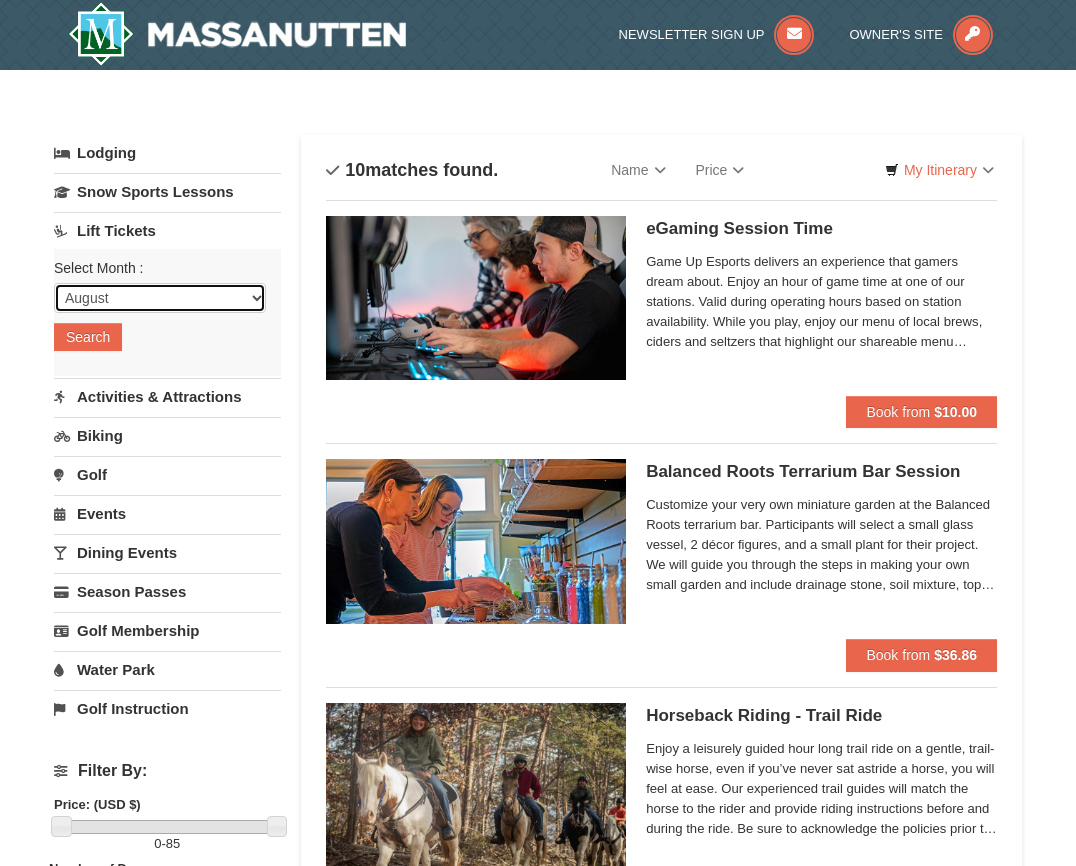 click on "August  September  October  November  December  January  February  March  April  May  June  July" at bounding box center [160, 298] 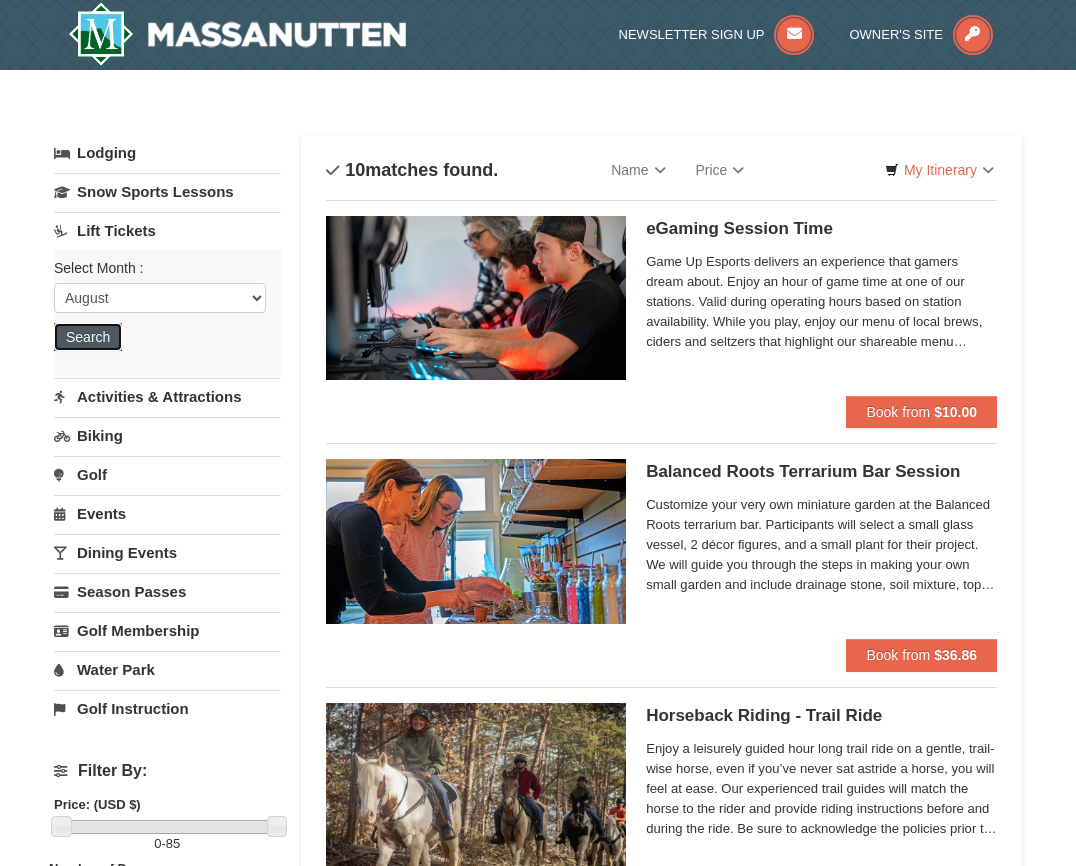 click on "Search" at bounding box center (88, 337) 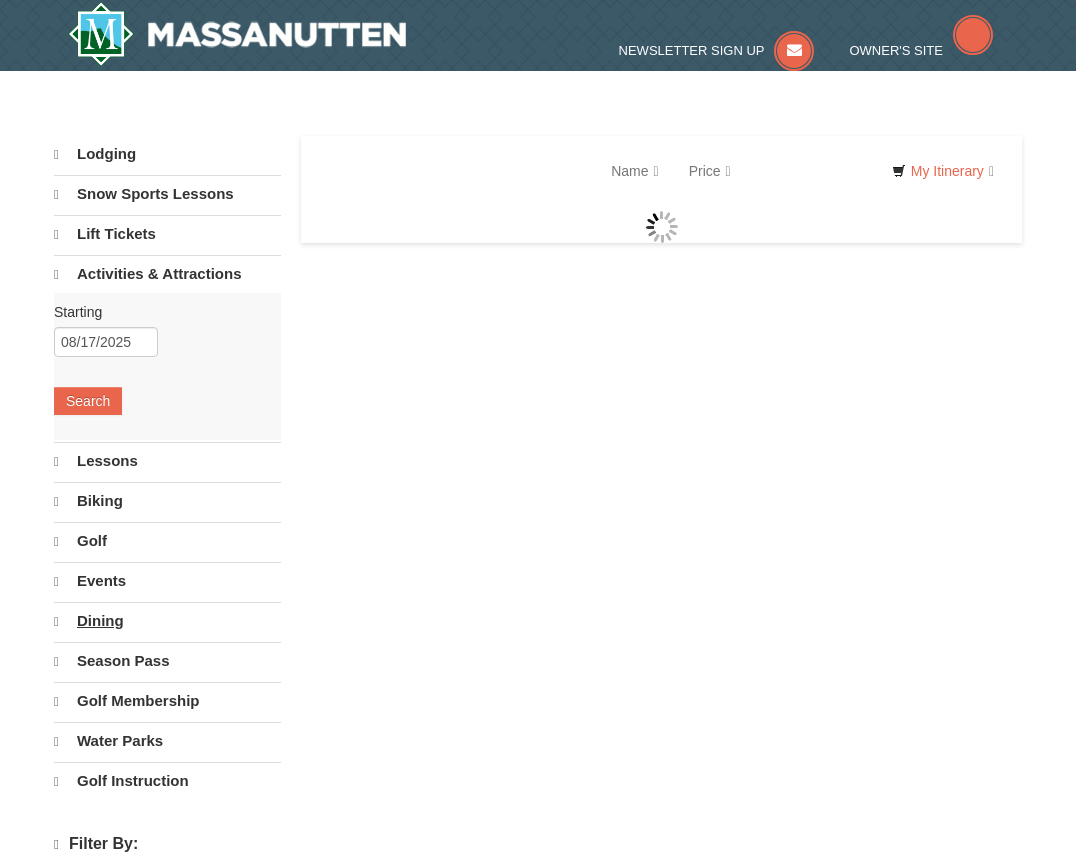 scroll, scrollTop: 0, scrollLeft: 0, axis: both 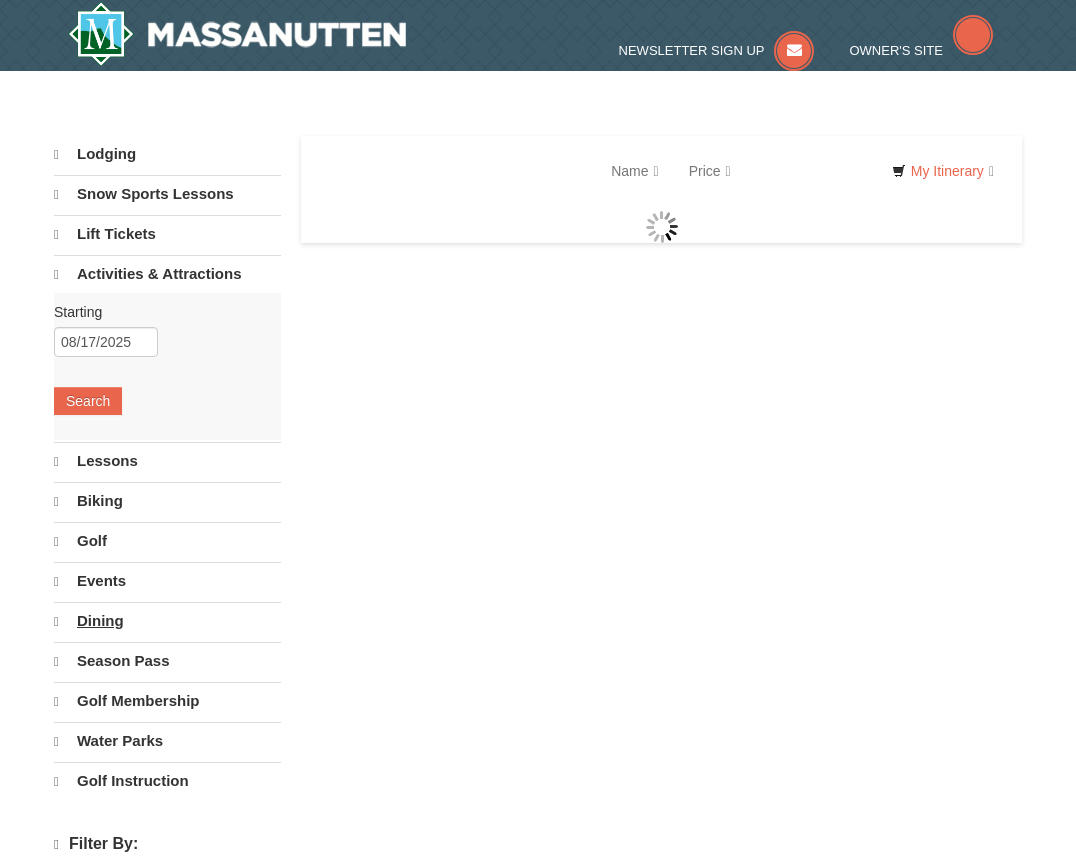 select on "8" 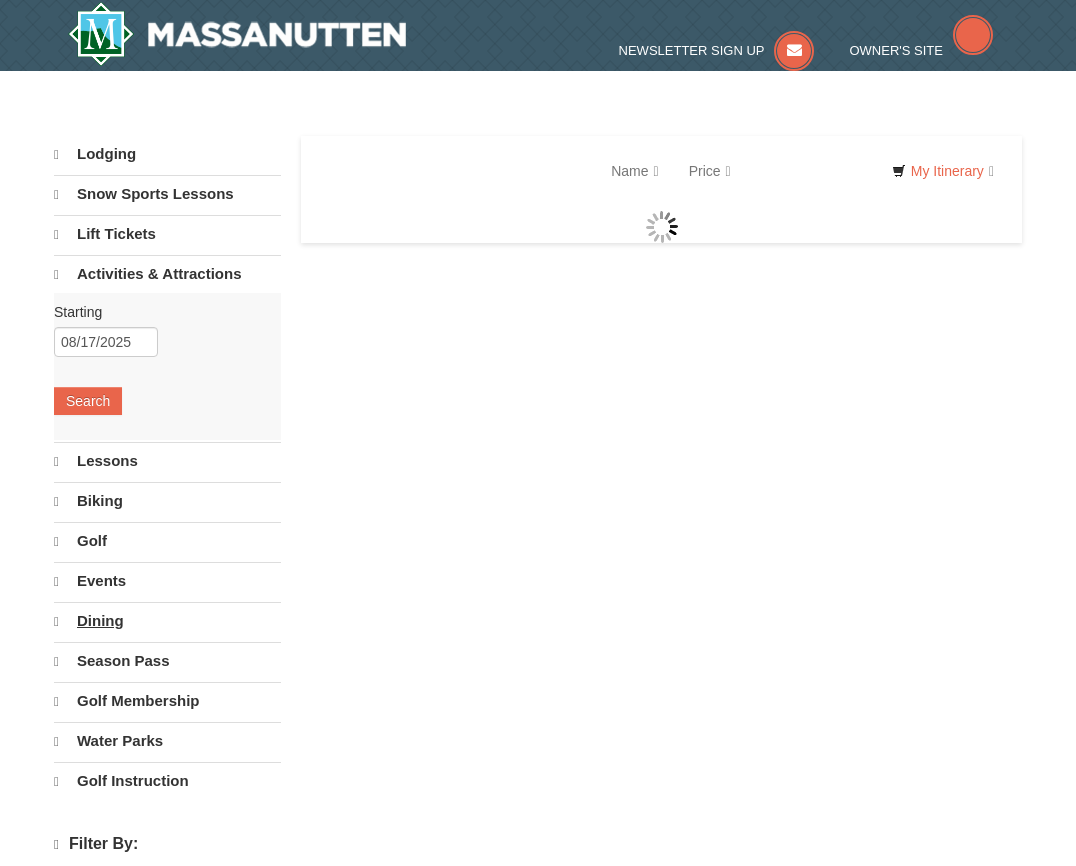 select on "8" 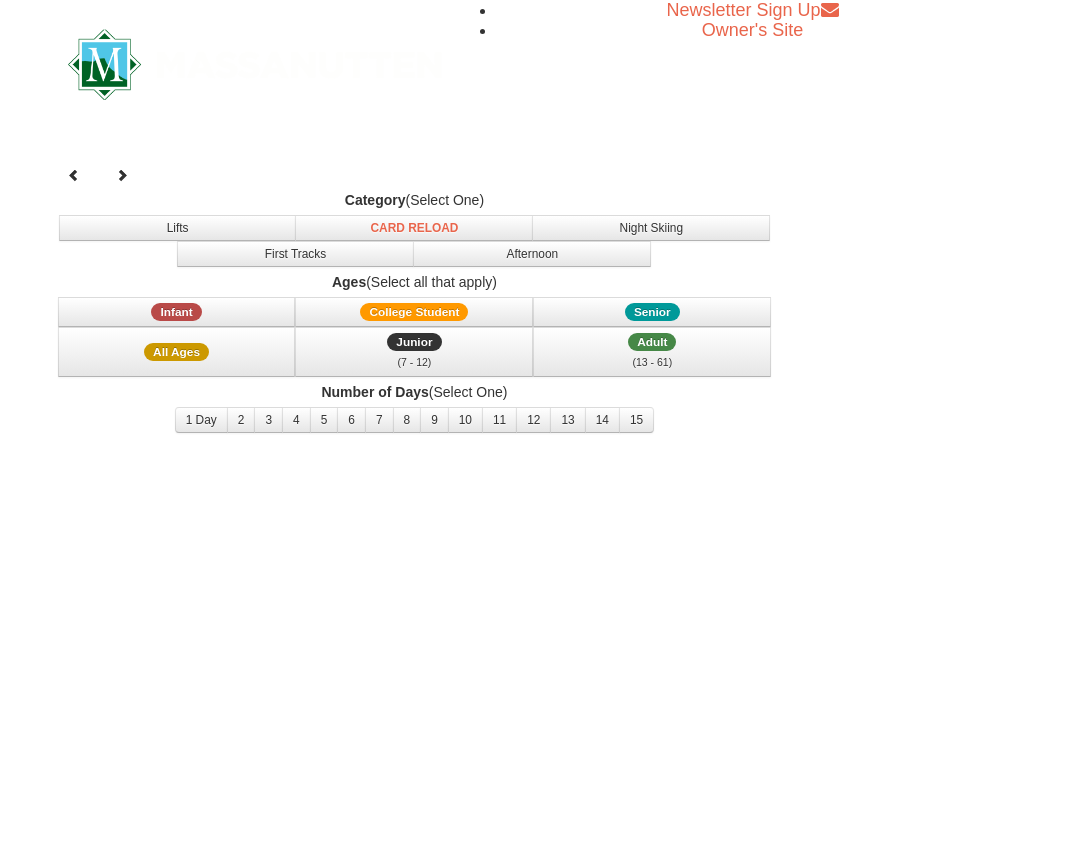 scroll, scrollTop: 0, scrollLeft: 0, axis: both 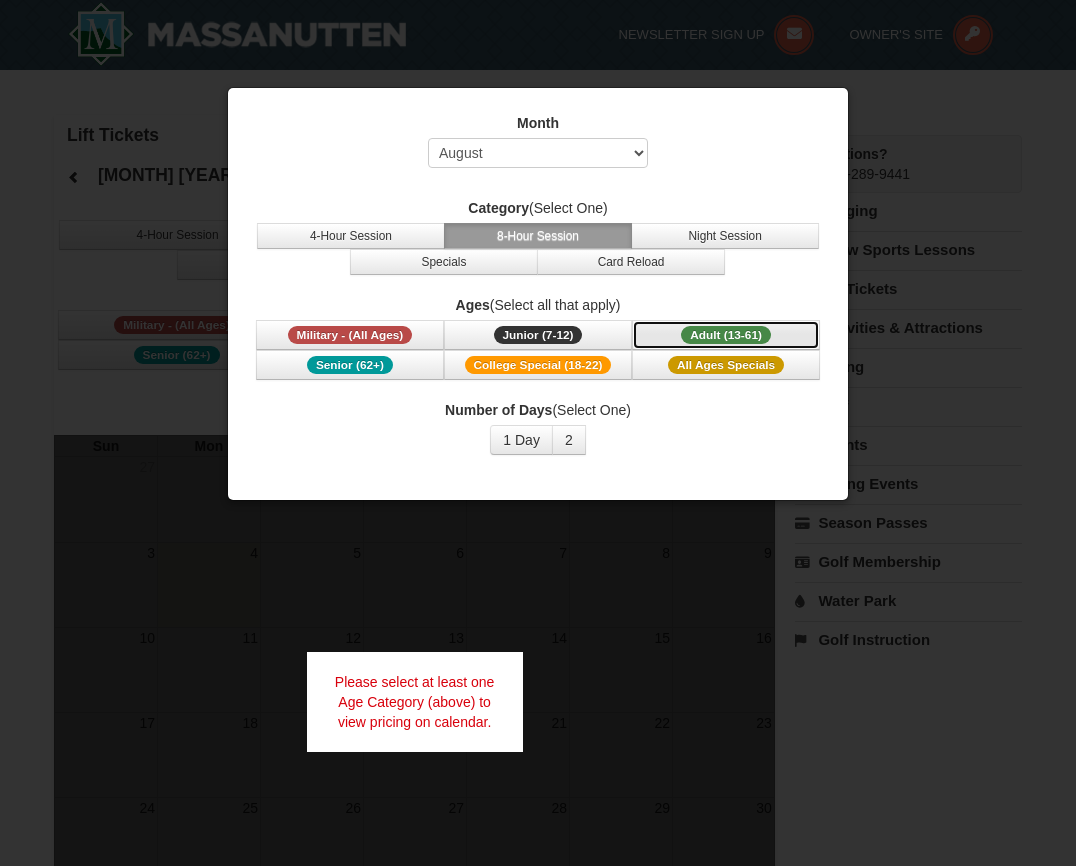 click on "Adult (13-61)" at bounding box center [726, 335] 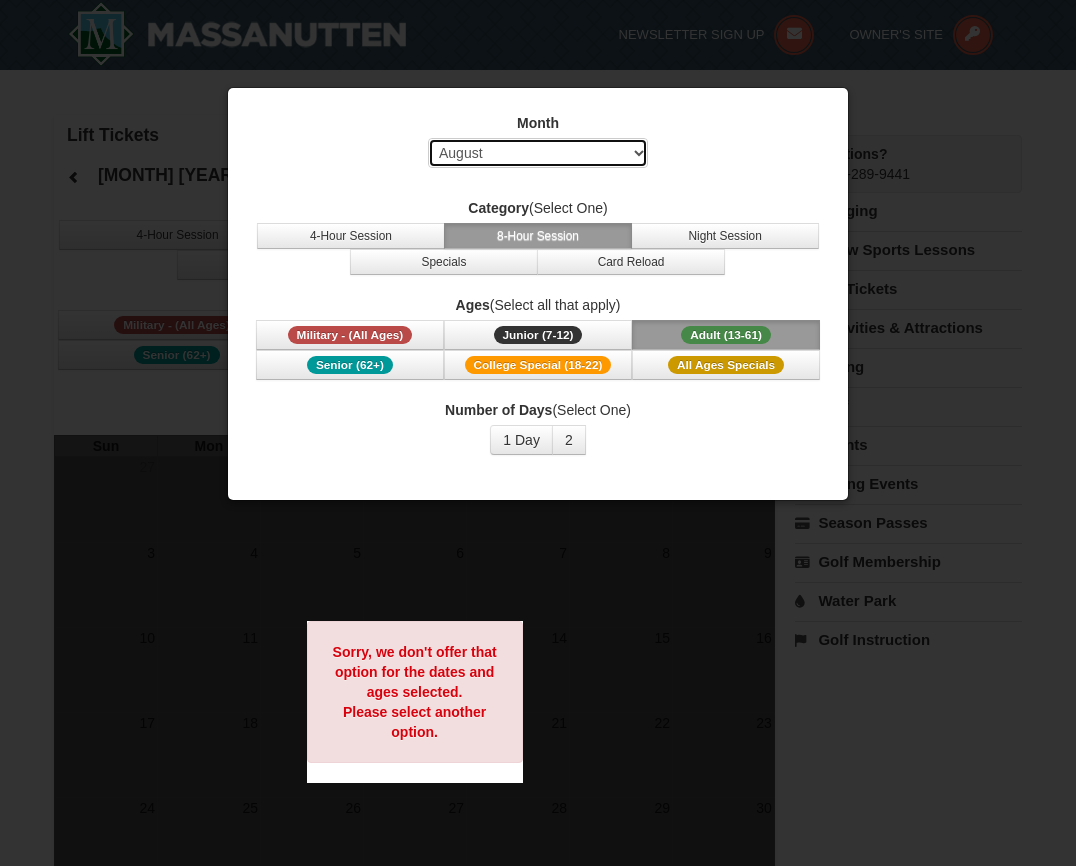 click on "Select August  September  October  November  December  January  February  March  April  May  June  July" at bounding box center (538, 153) 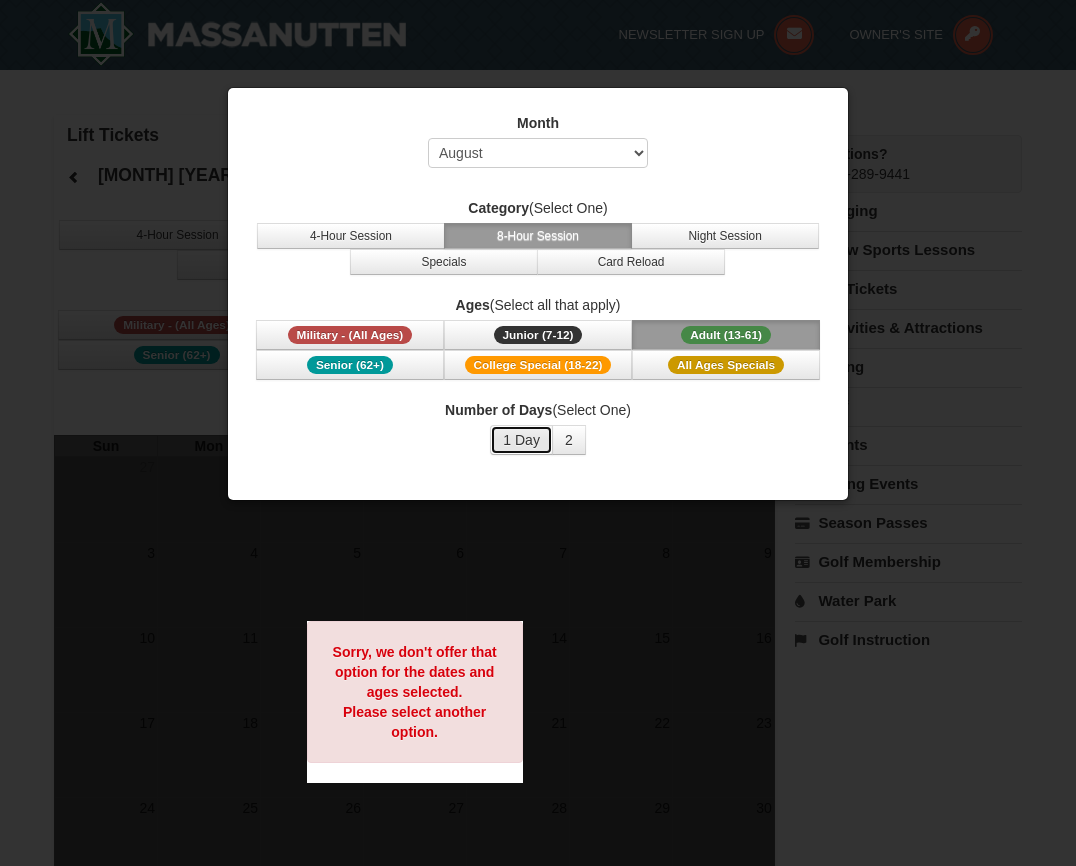 click on "1 Day" at bounding box center [521, 440] 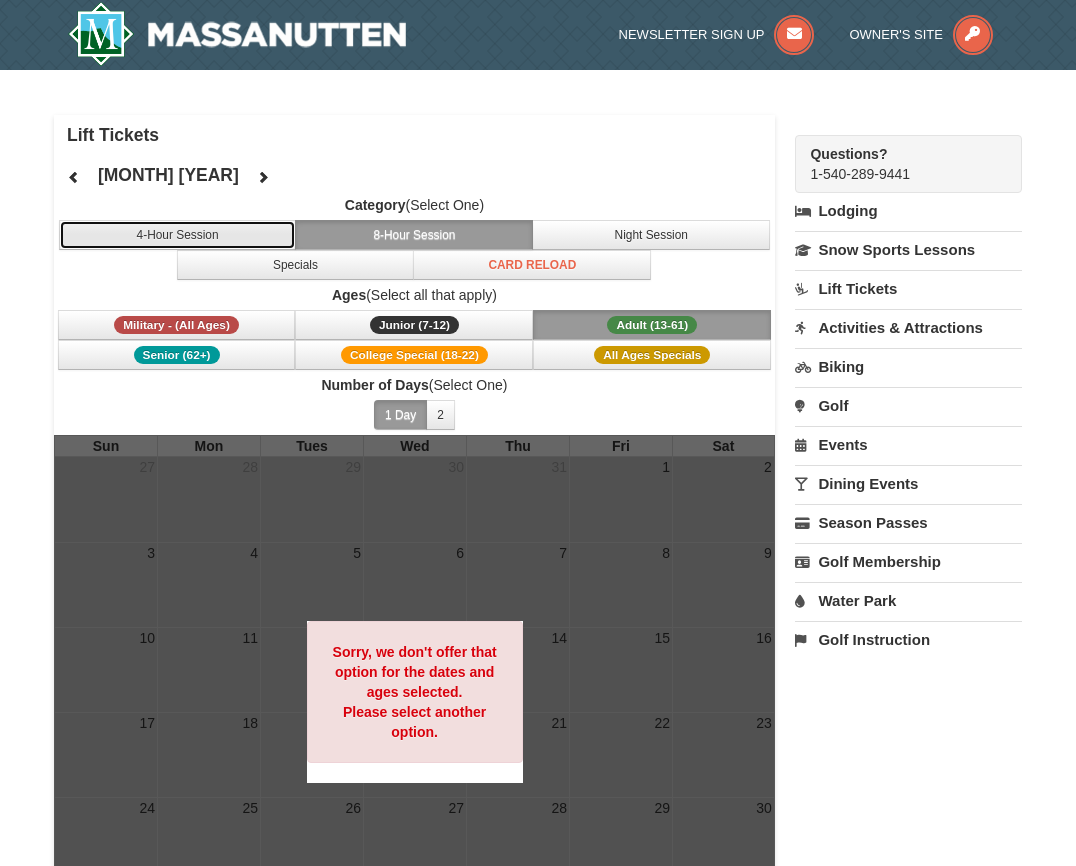 click on "4-Hour Session" at bounding box center (178, 235) 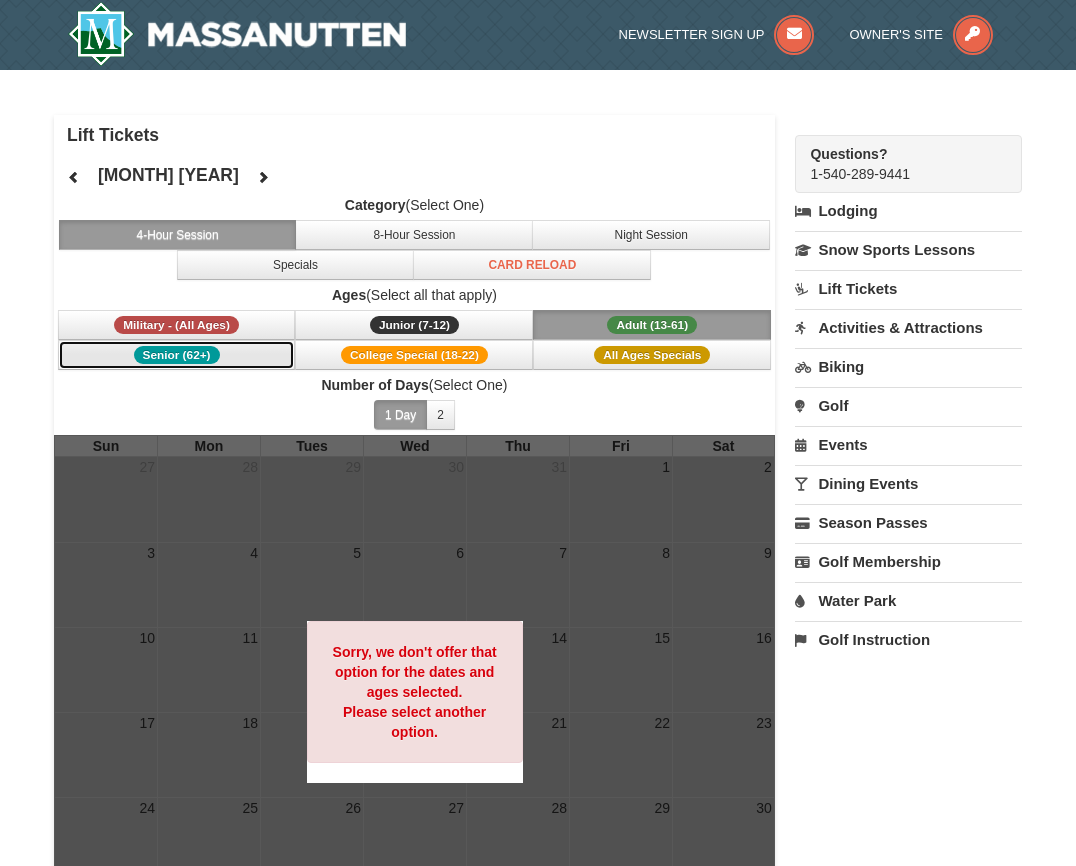 click on "Senior (62+)" at bounding box center [177, 355] 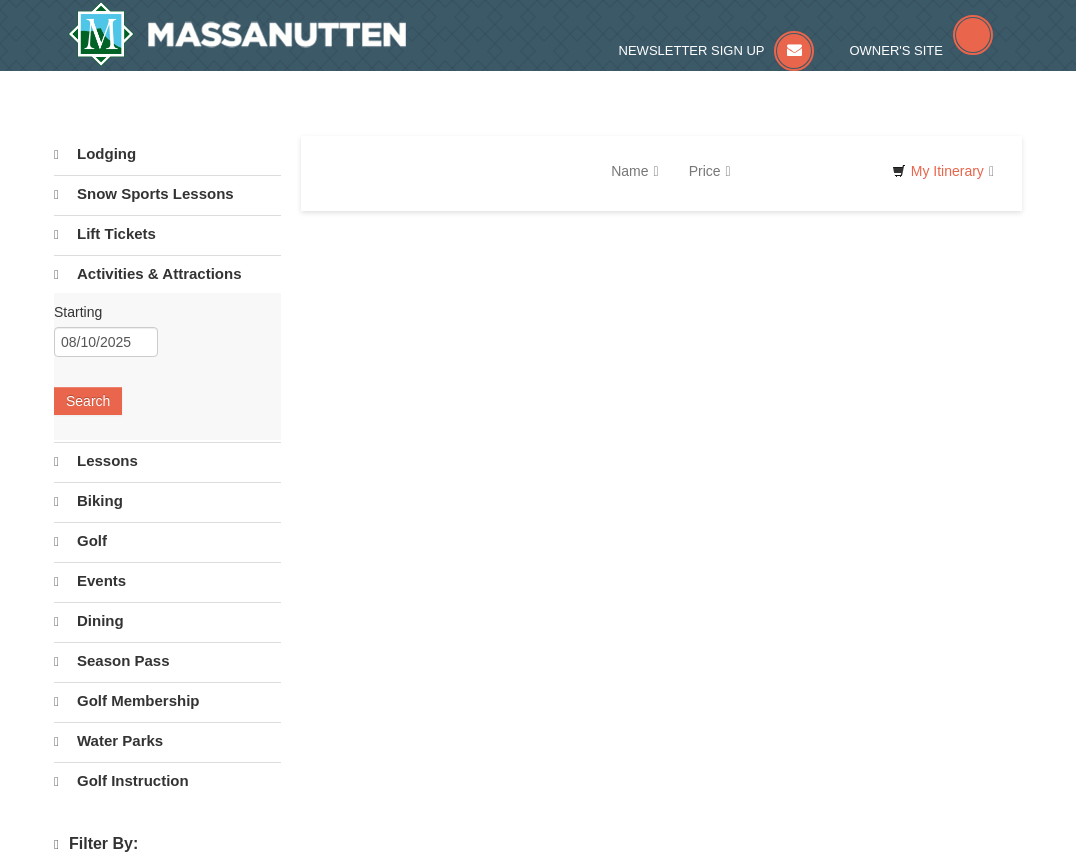 scroll, scrollTop: 0, scrollLeft: 0, axis: both 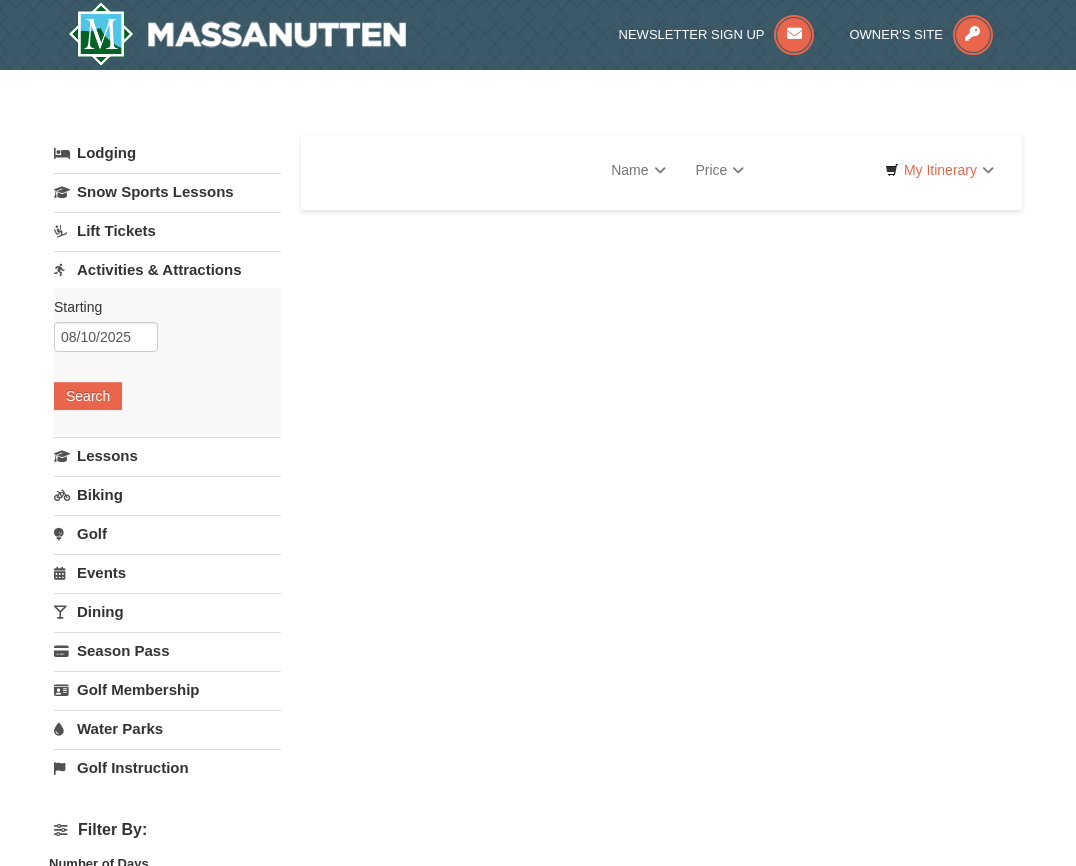 select on "8" 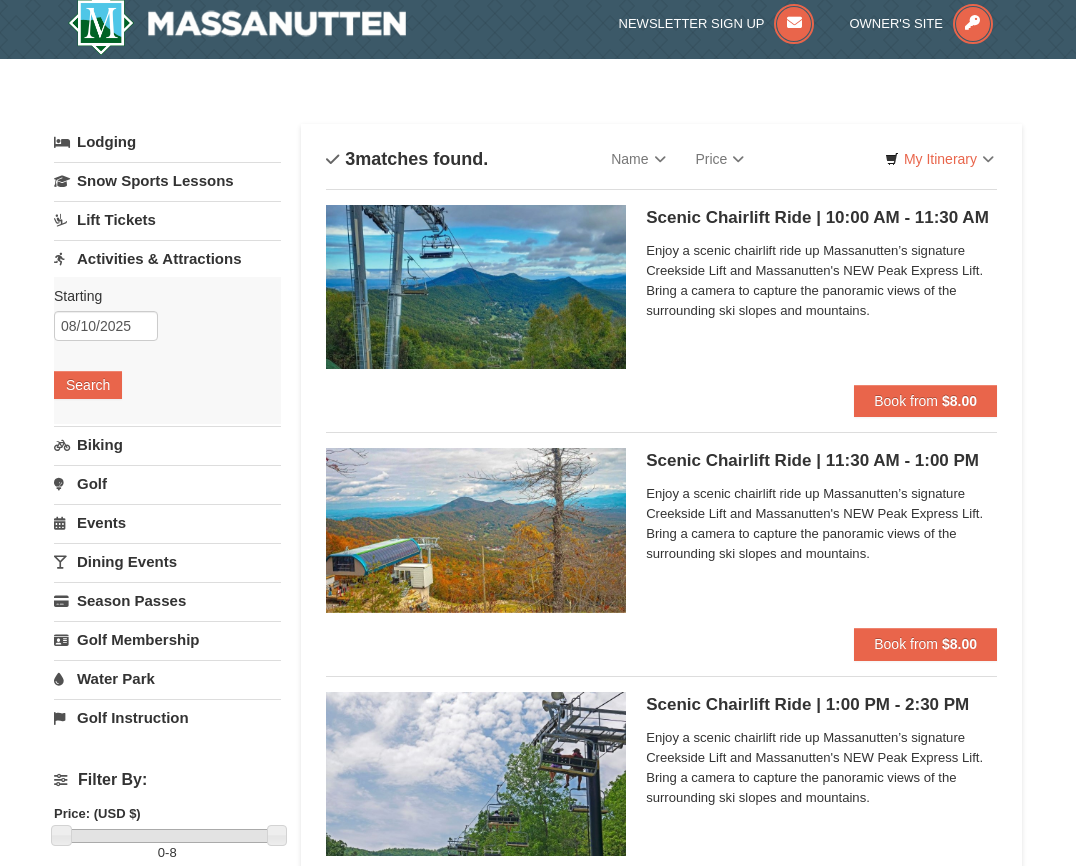 scroll, scrollTop: 3, scrollLeft: 0, axis: vertical 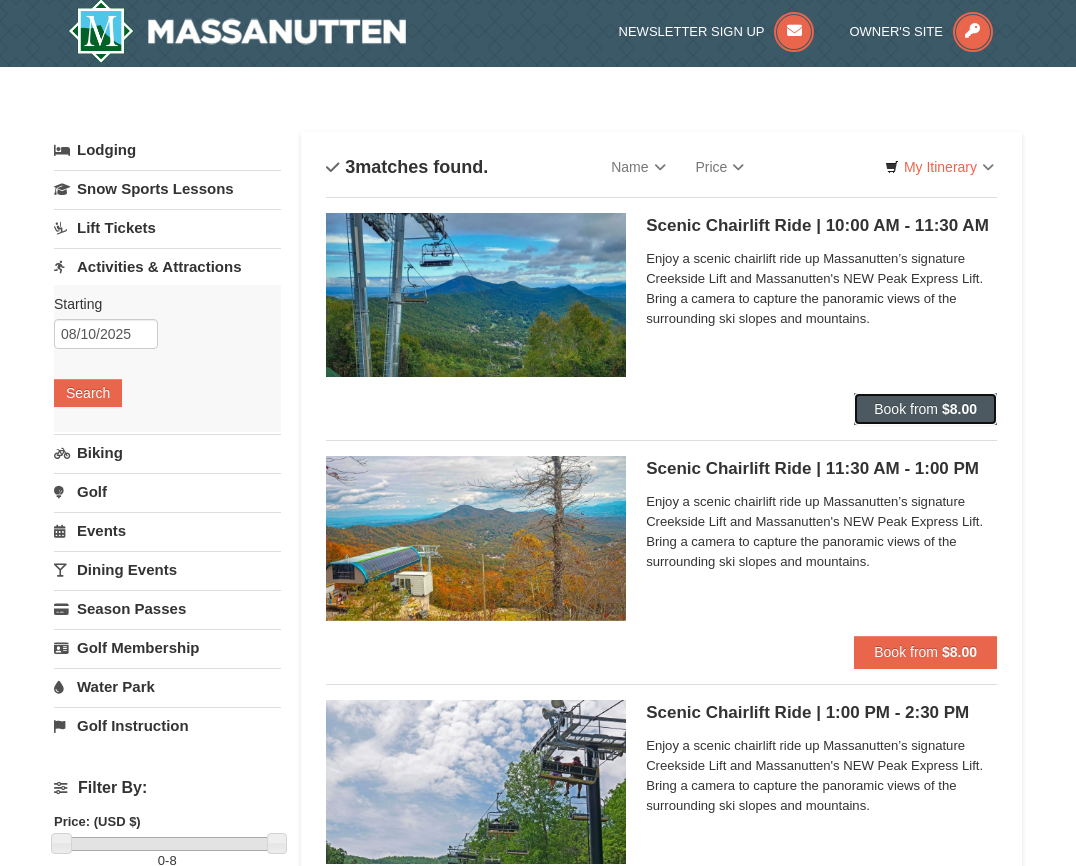 click on "Book from" at bounding box center [906, 409] 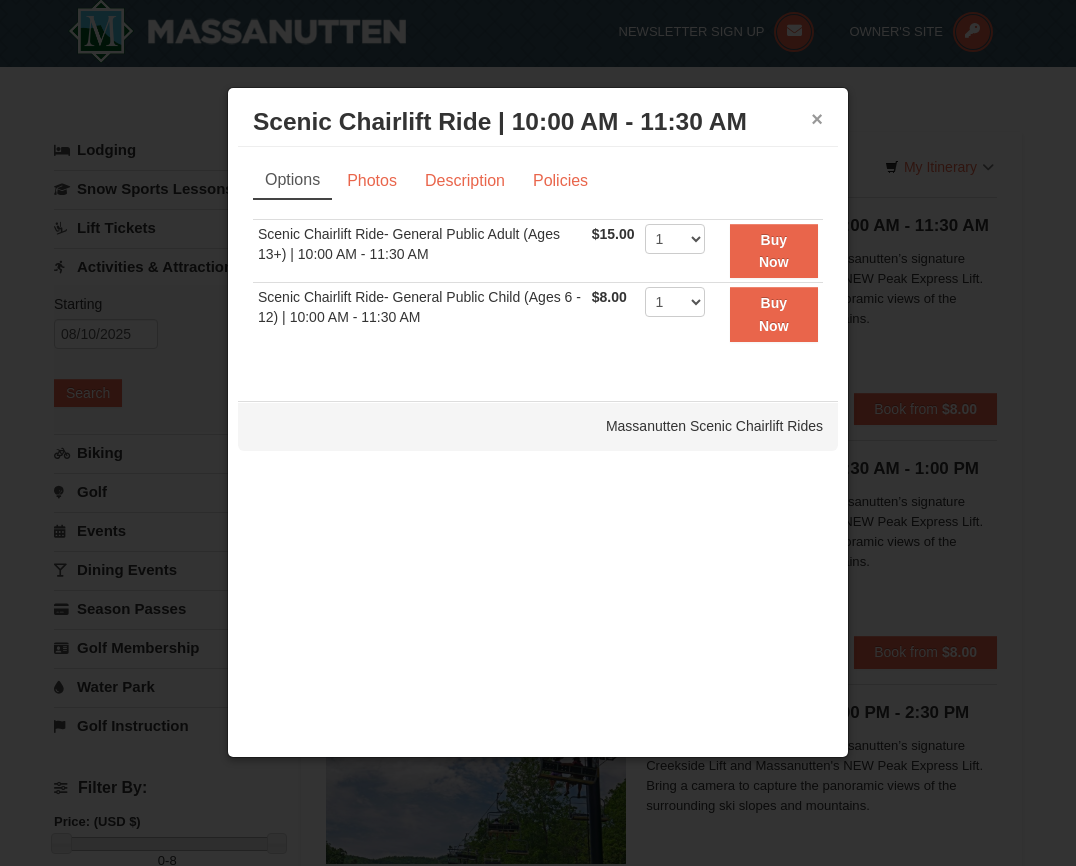 click on "×" at bounding box center [817, 119] 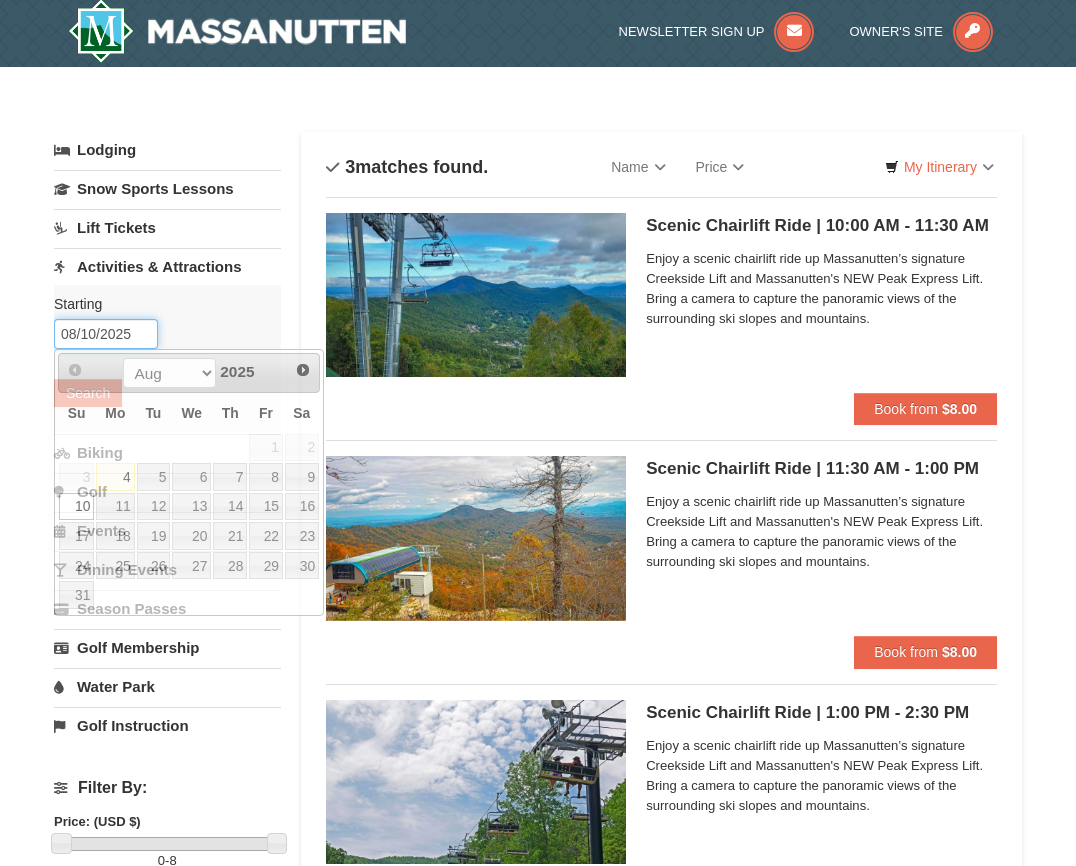 click on "08/10/2025" at bounding box center [106, 334] 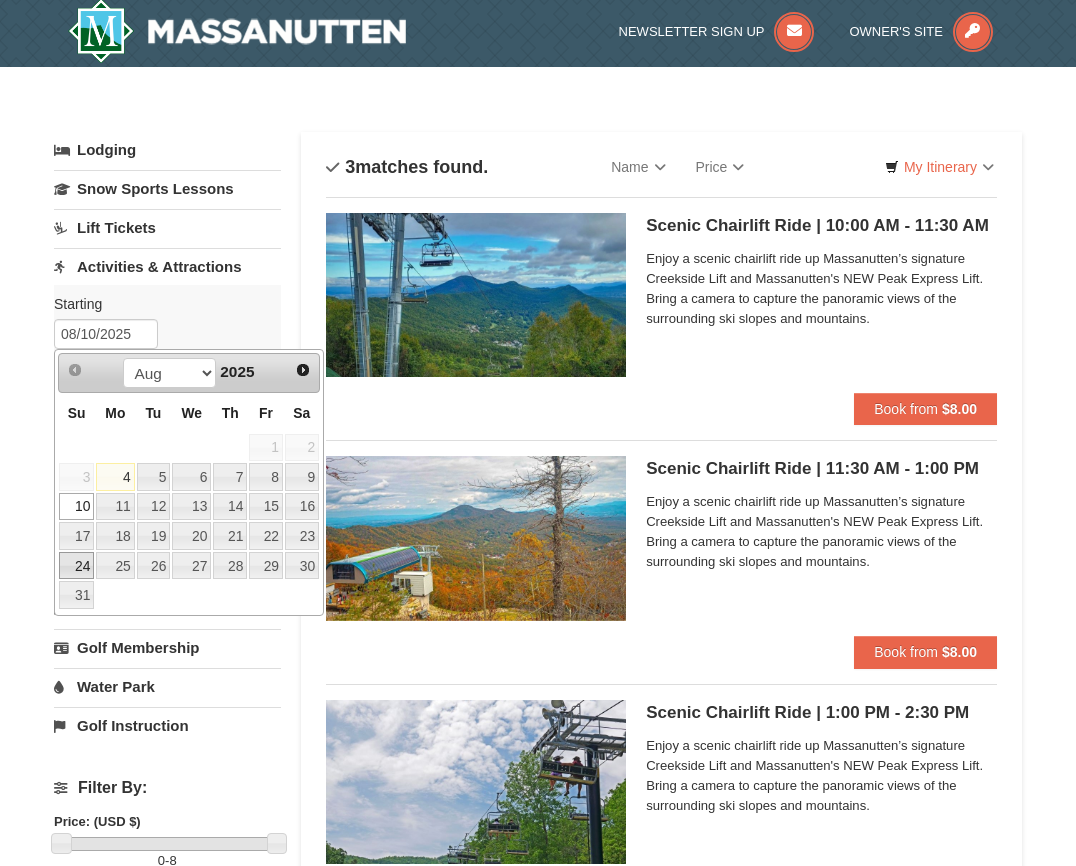 click on "24" at bounding box center [76, 566] 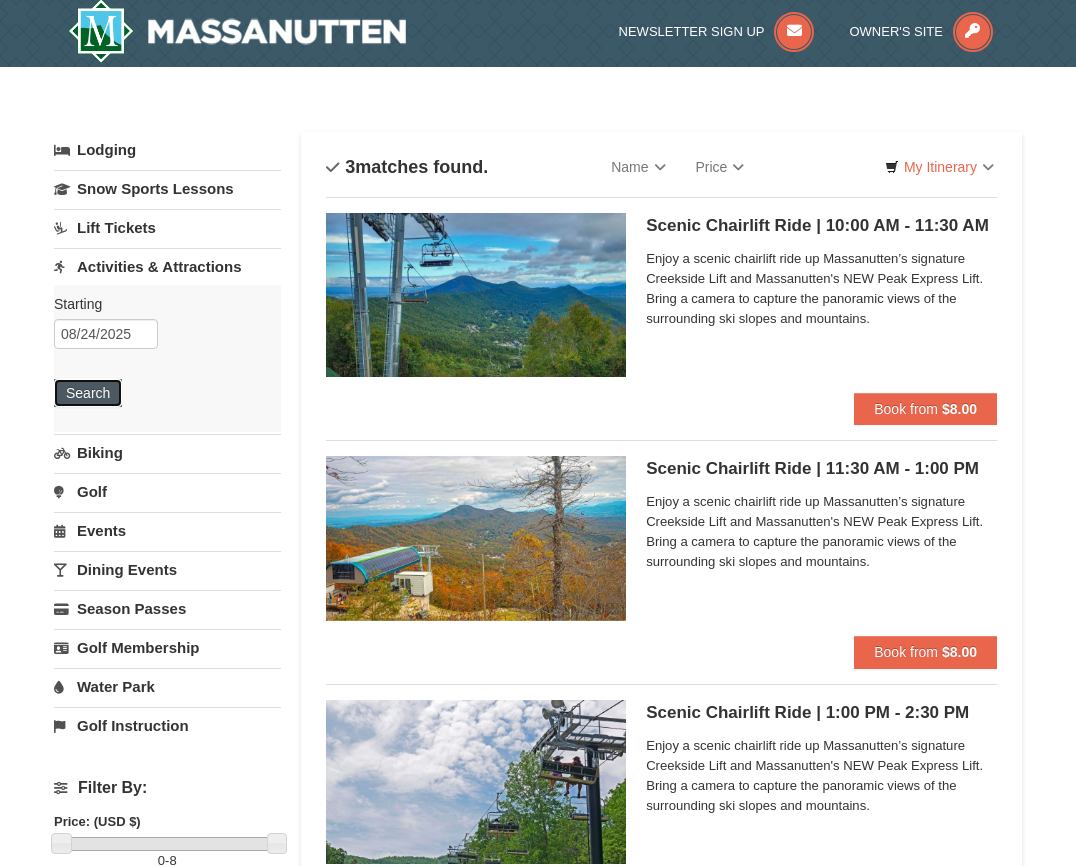 click on "Search" at bounding box center (88, 393) 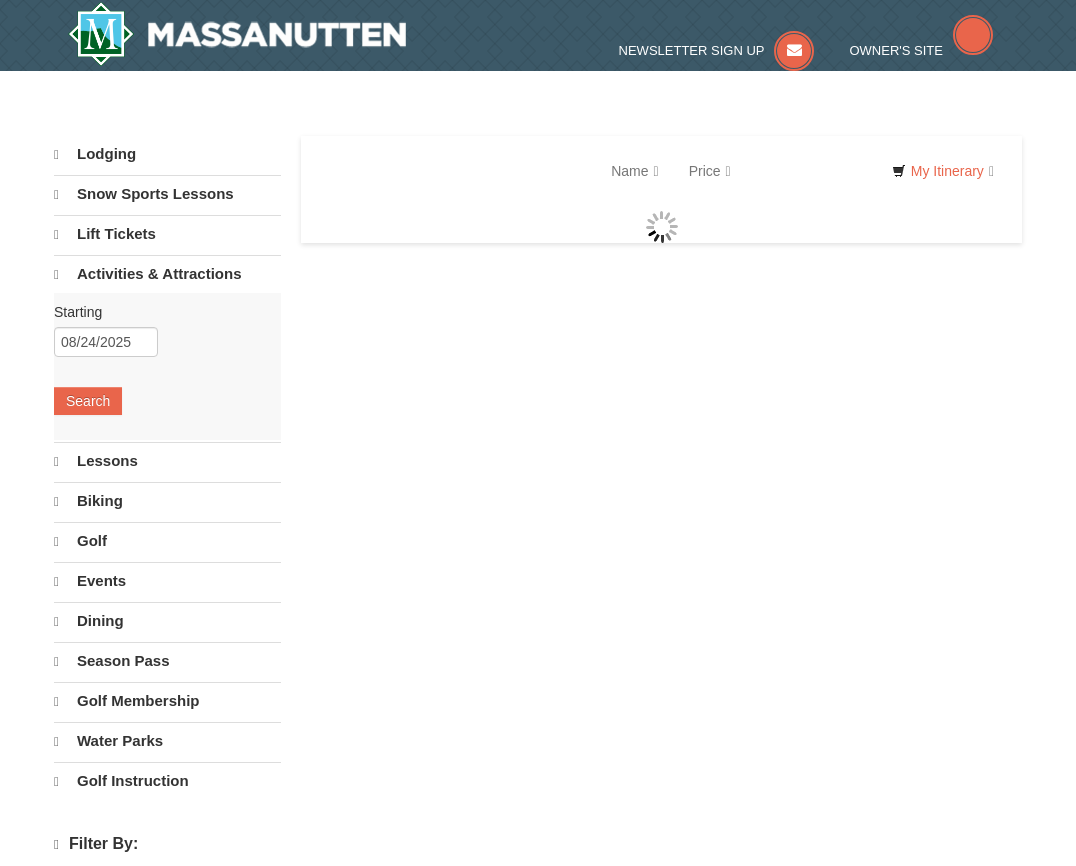 scroll, scrollTop: 0, scrollLeft: 0, axis: both 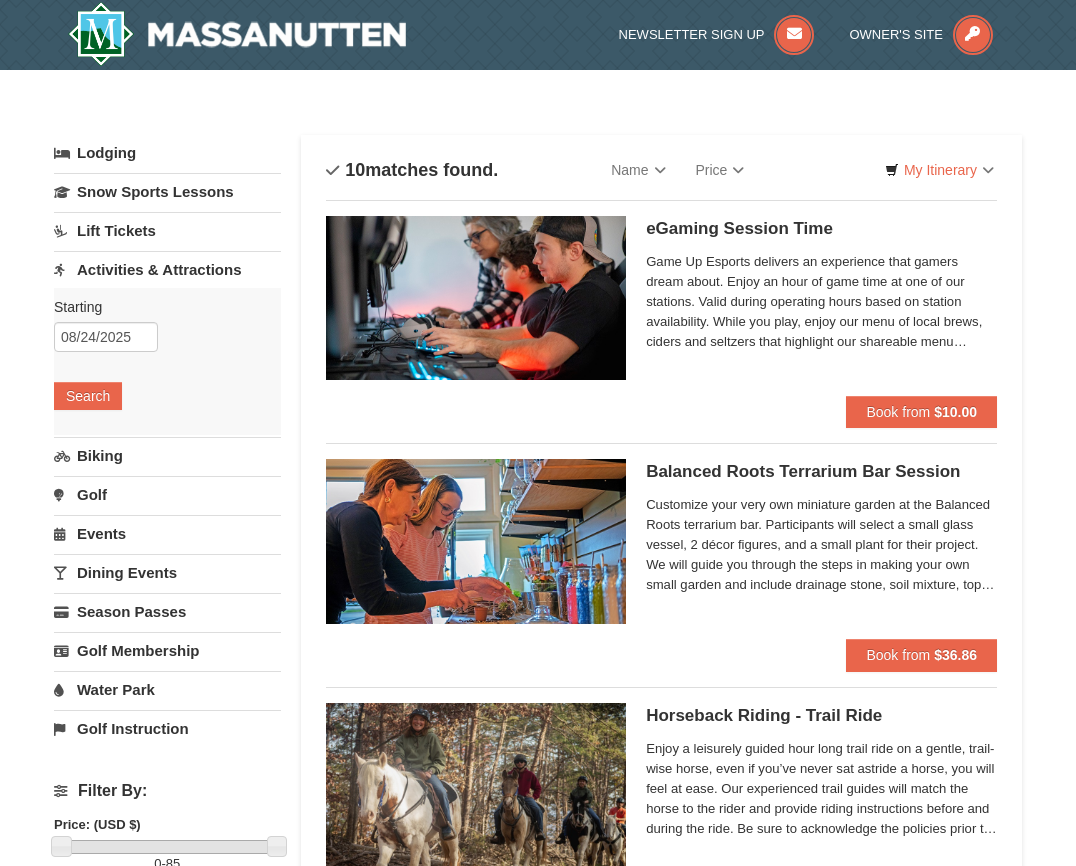 click on "Lift Tickets" at bounding box center [167, 230] 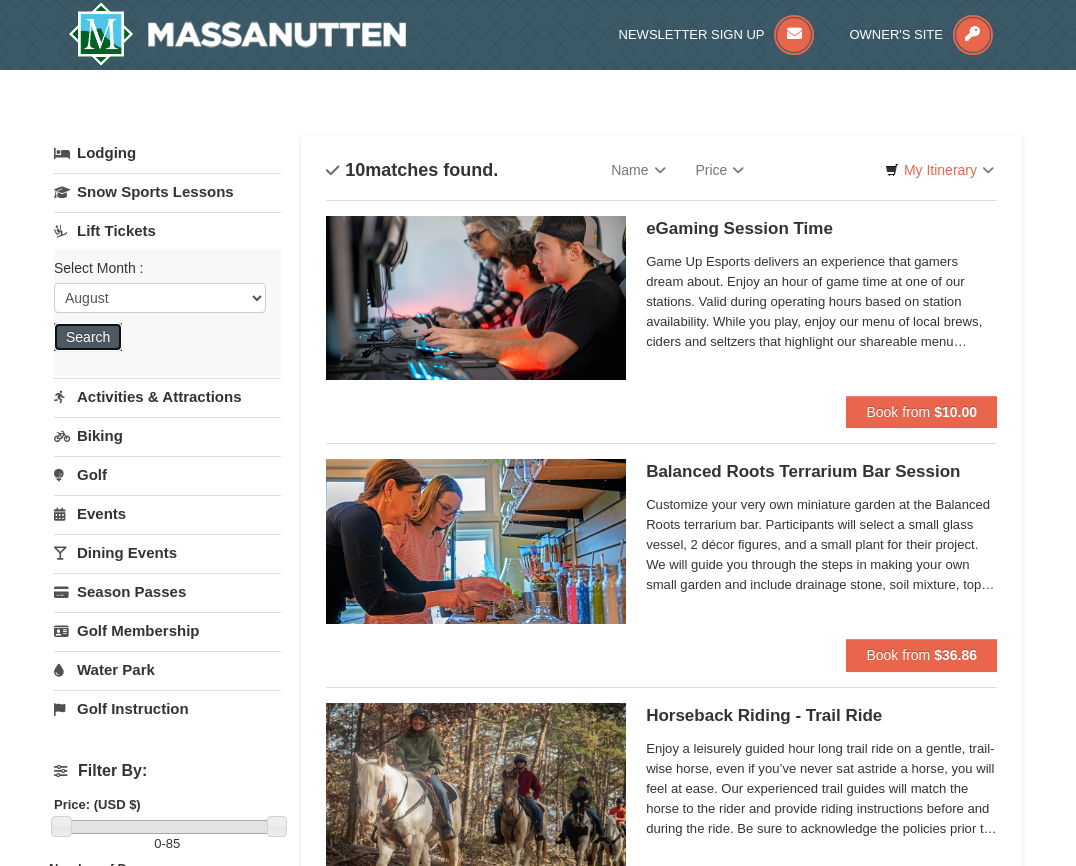 click on "Search" at bounding box center (88, 337) 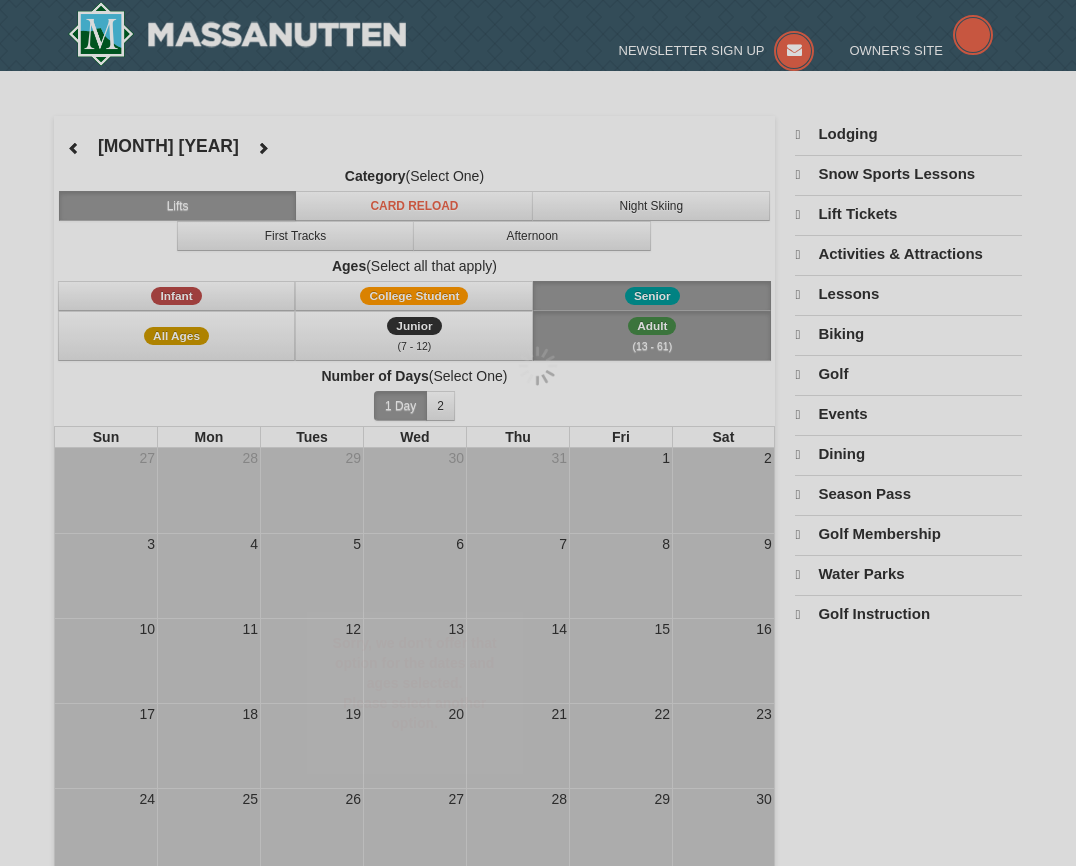 scroll, scrollTop: 0, scrollLeft: 0, axis: both 